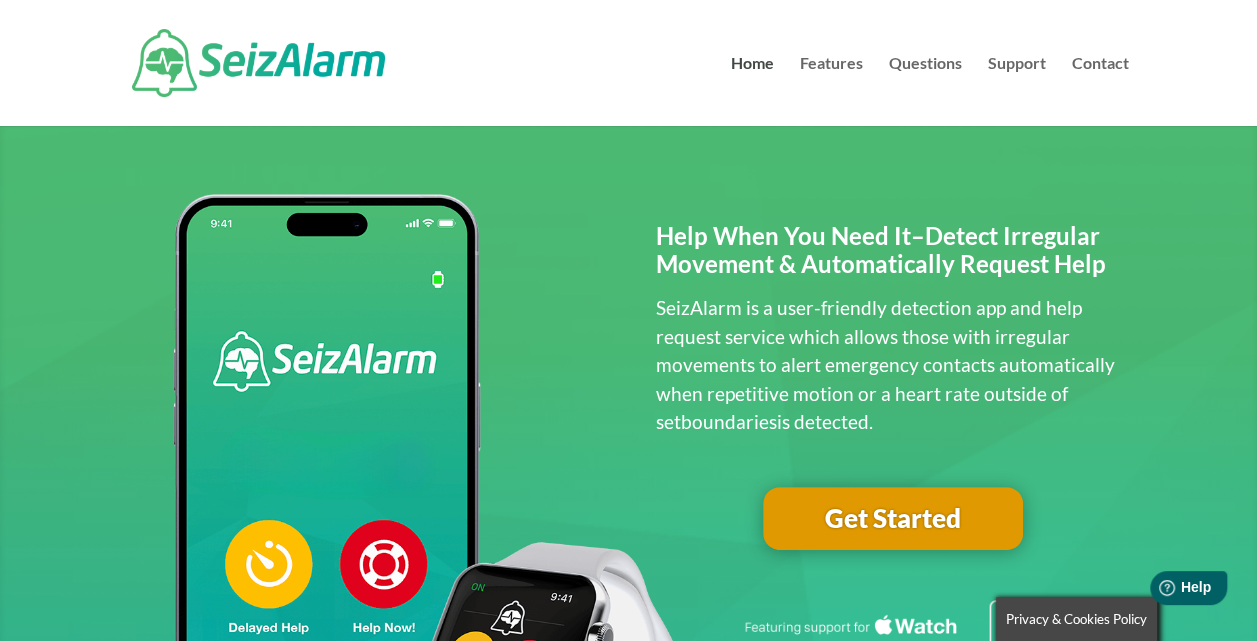 scroll, scrollTop: 3, scrollLeft: 0, axis: vertical 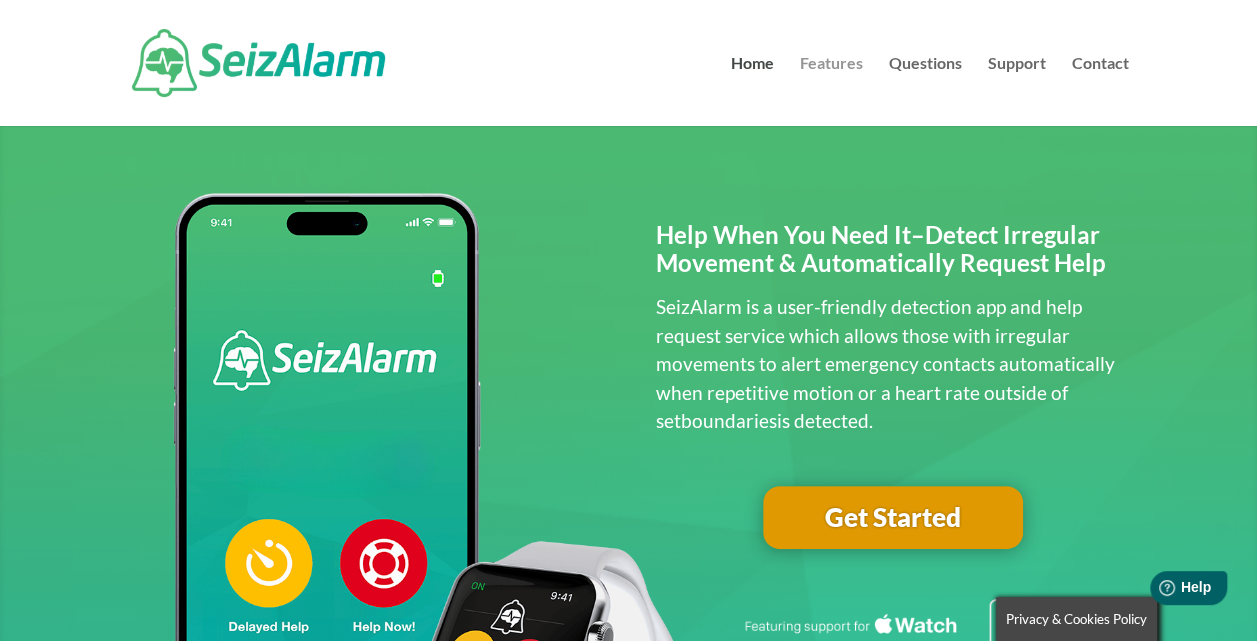 click on "Features" at bounding box center [831, 91] 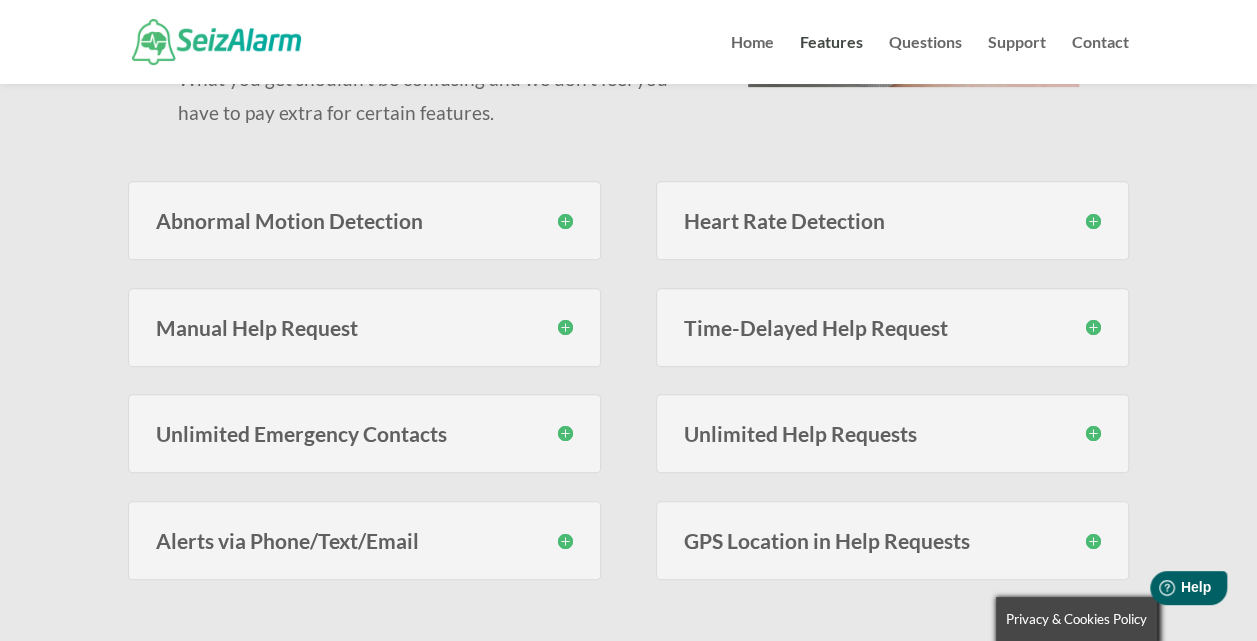 scroll, scrollTop: 420, scrollLeft: 0, axis: vertical 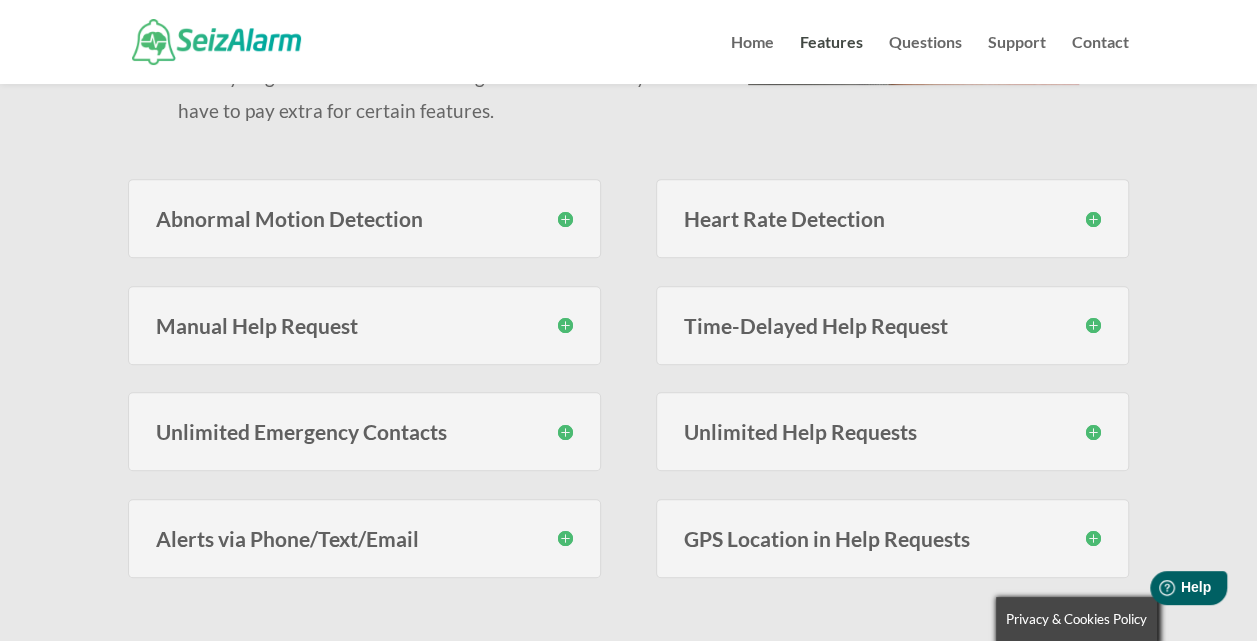 click on "Abnormal Motion Detection" at bounding box center (364, 218) 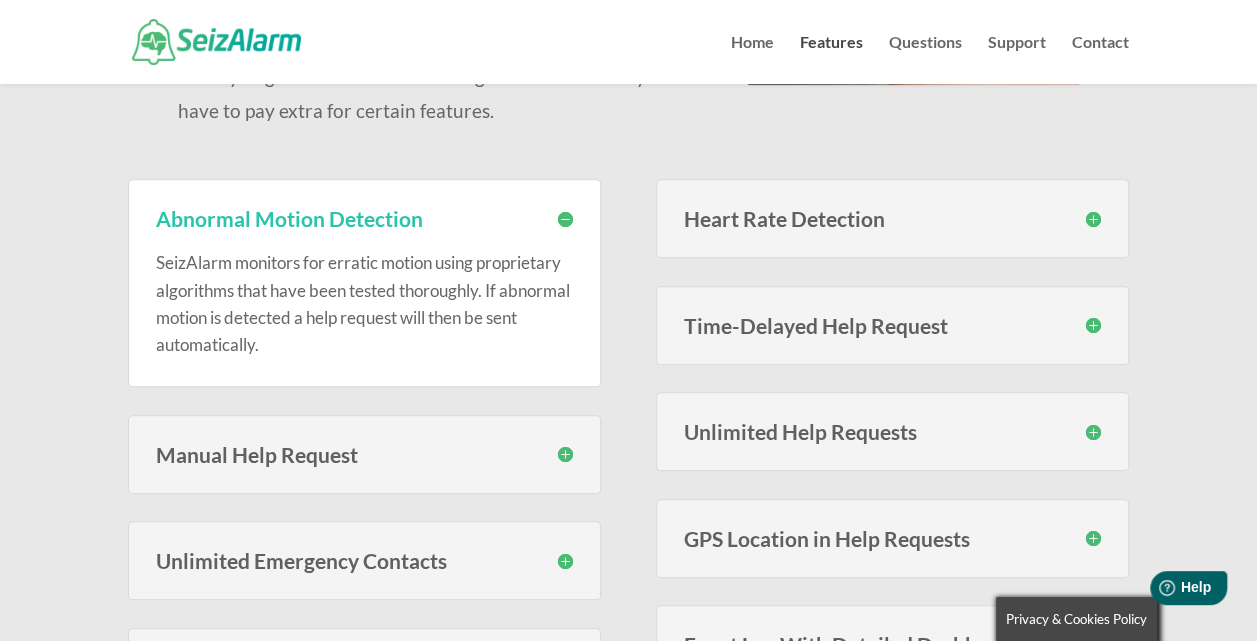 click on "Abnormal Motion Detection" at bounding box center (364, 218) 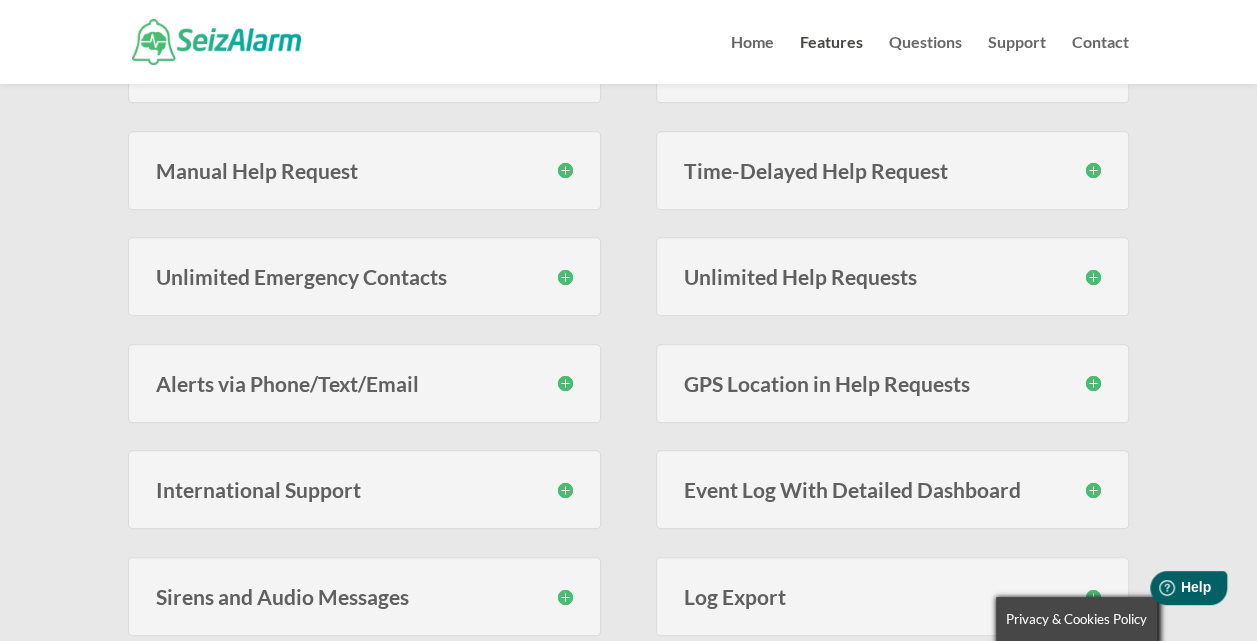scroll, scrollTop: 576, scrollLeft: 0, axis: vertical 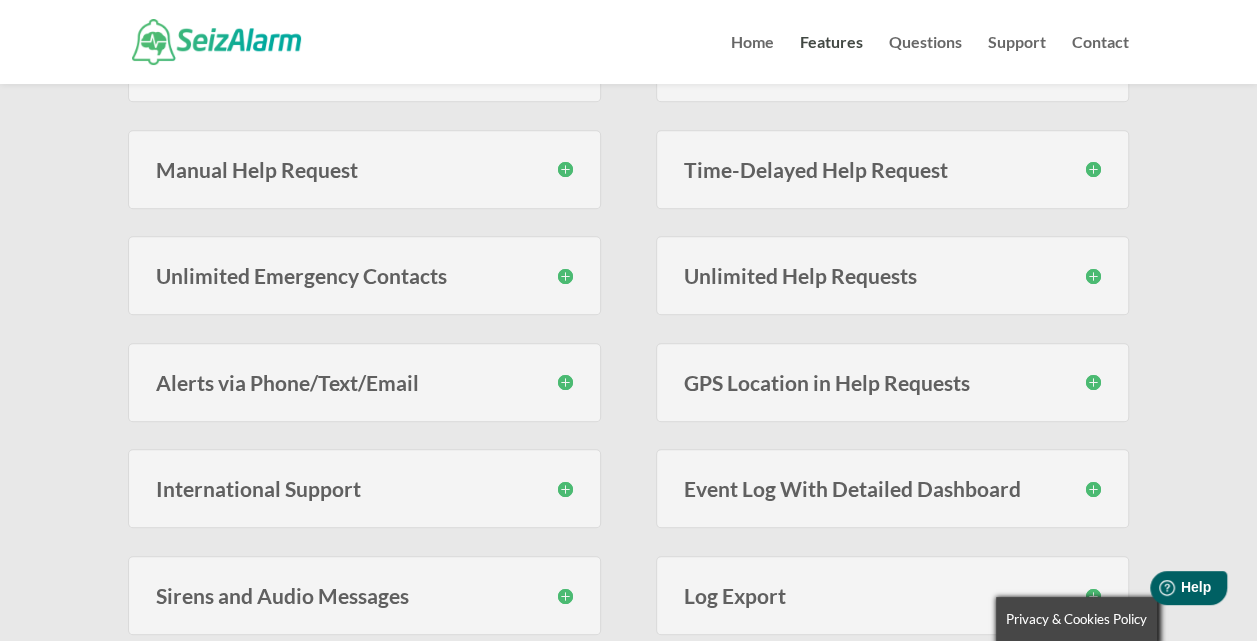 click on "GPS Location in Help Requests
When help requests are sent, your location is provided in the text messages and emails your caregivers receive." at bounding box center [892, 382] 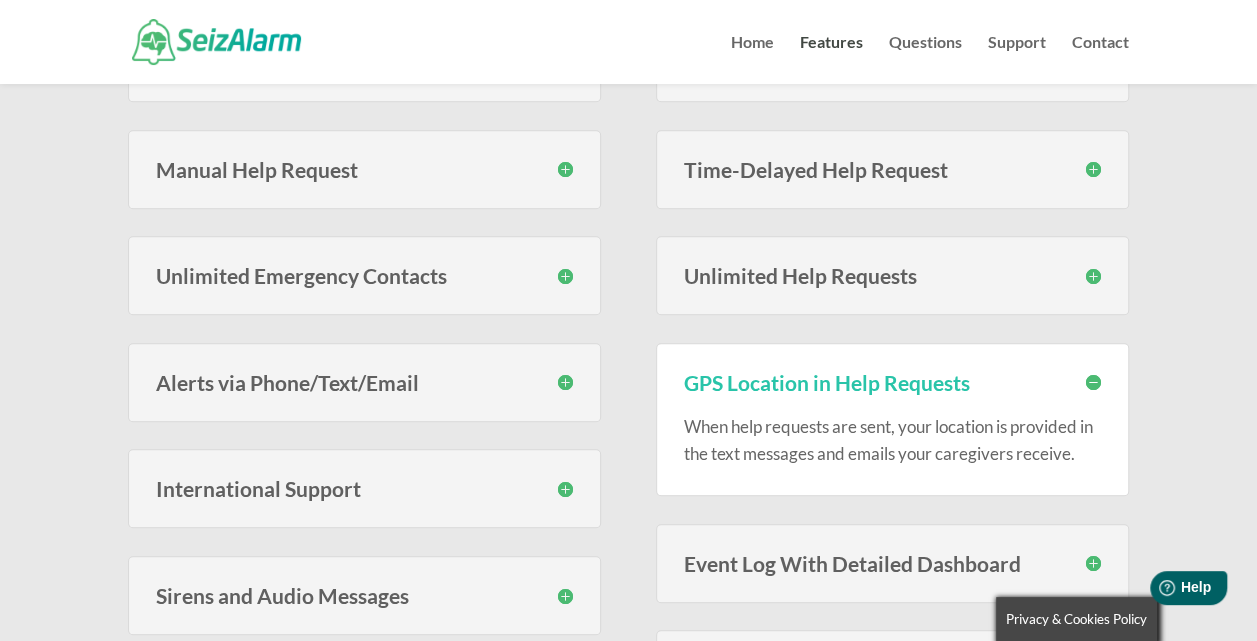 click on "GPS Location in Help Requests" at bounding box center (892, 382) 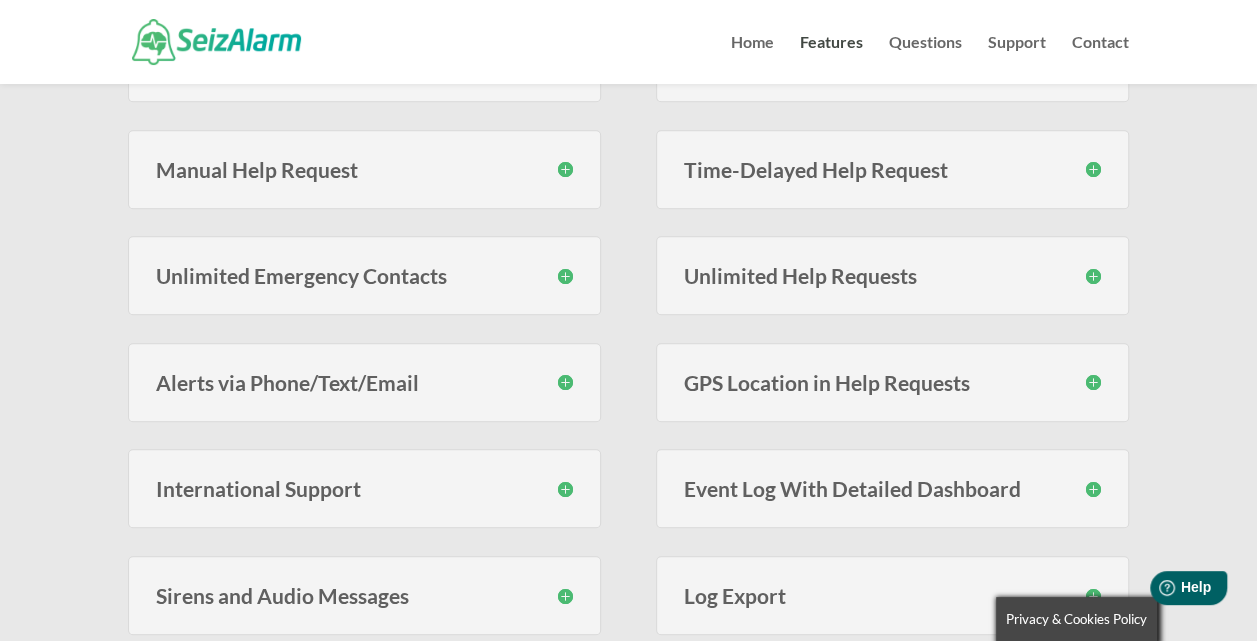 click on "Alerts via Phone/Text/Email" at bounding box center [364, 382] 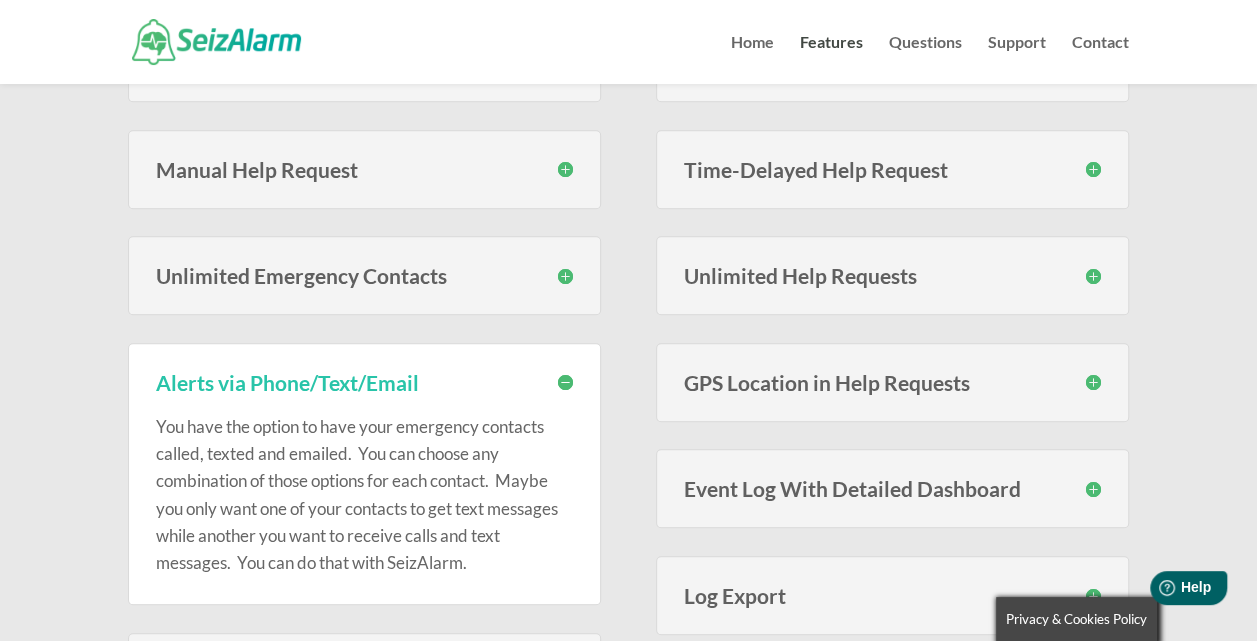 click on "Alerts via Phone/Text/Email" at bounding box center [364, 382] 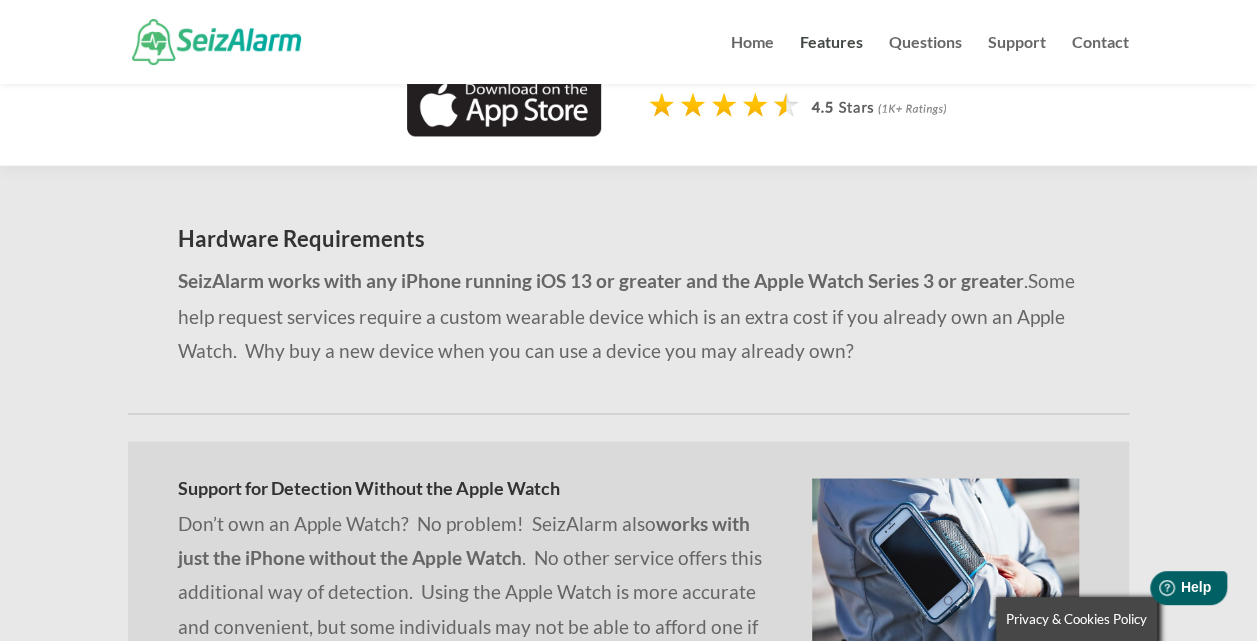 scroll, scrollTop: 1587, scrollLeft: 0, axis: vertical 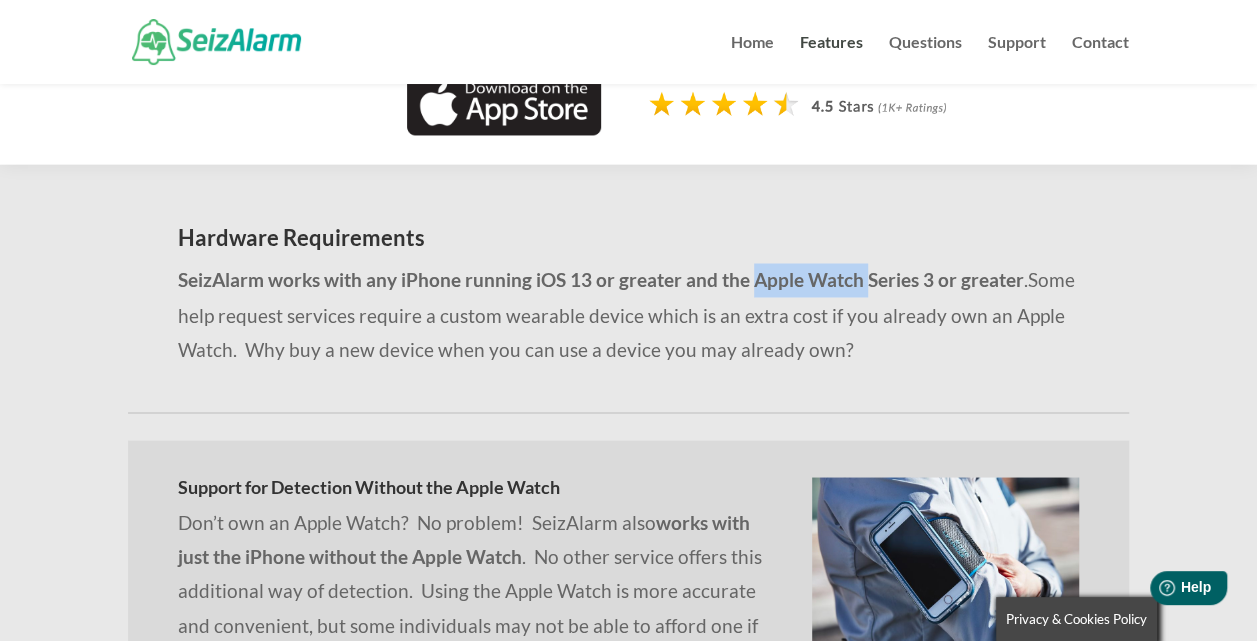 drag, startPoint x: 750, startPoint y: 272, endPoint x: 864, endPoint y: 269, distance: 114.03947 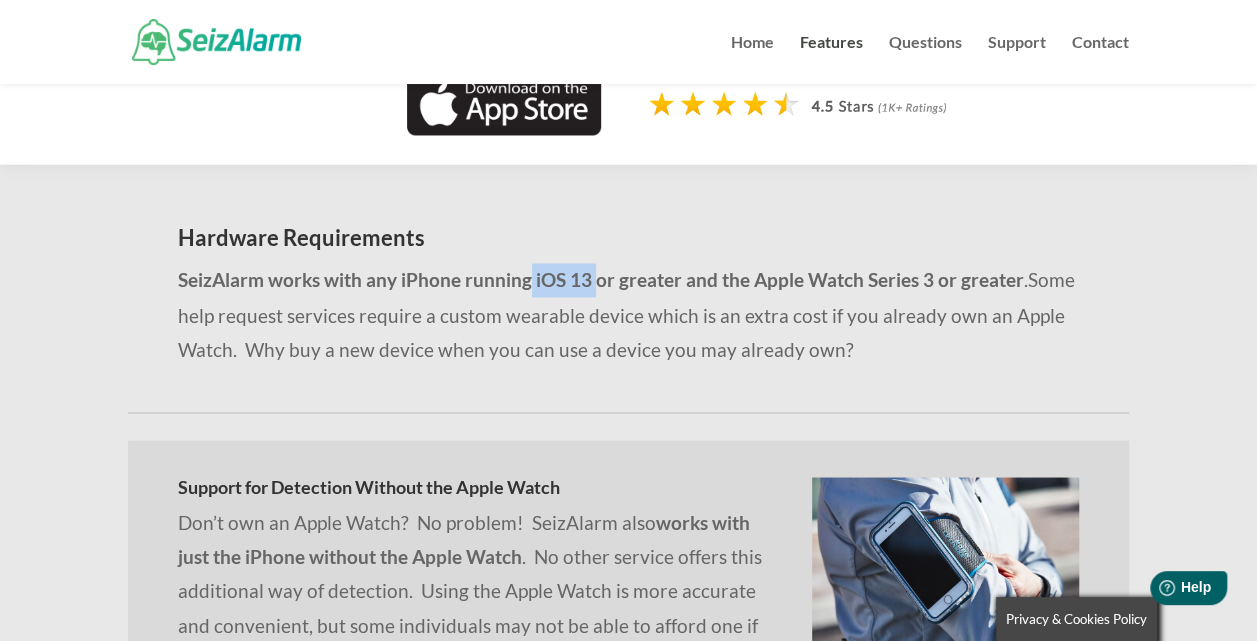 drag, startPoint x: 531, startPoint y: 268, endPoint x: 597, endPoint y: 270, distance: 66.0303 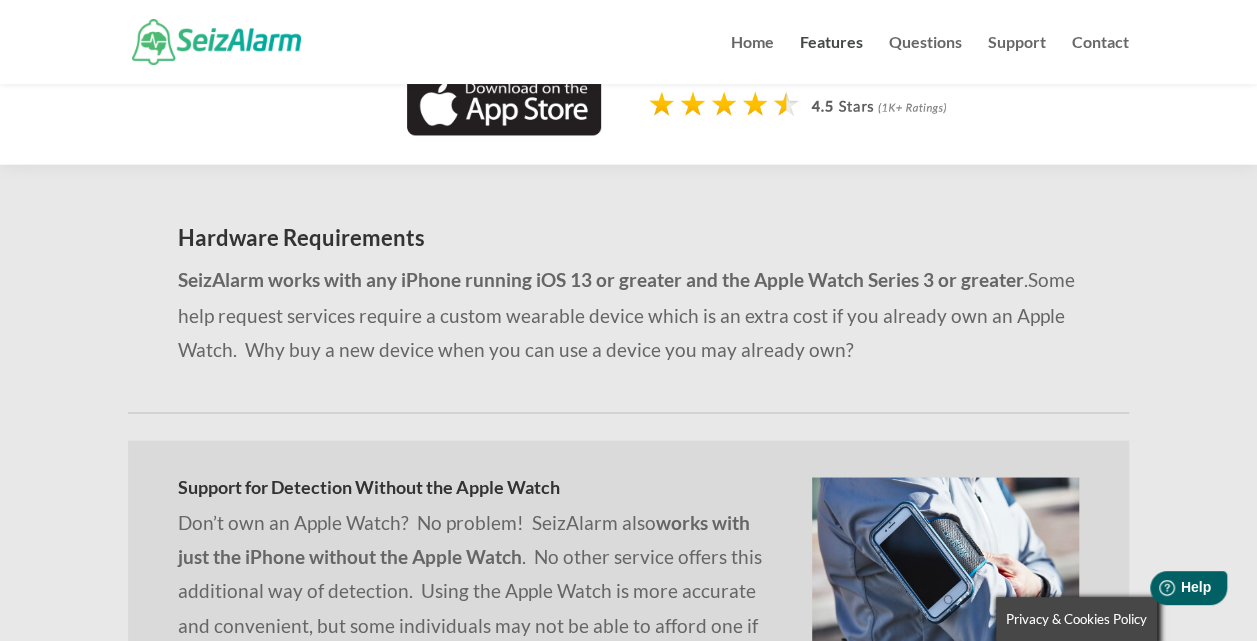 click on "SeizAlarm works with any iPhone running iOS 13 or greater and the Apple Watch Series 3 or greater .  Some help request services require a custom wearable device which is an extra cost if you already own an Apple Watch.  Why buy a new device when you can use a device you may already own?" at bounding box center [628, 314] 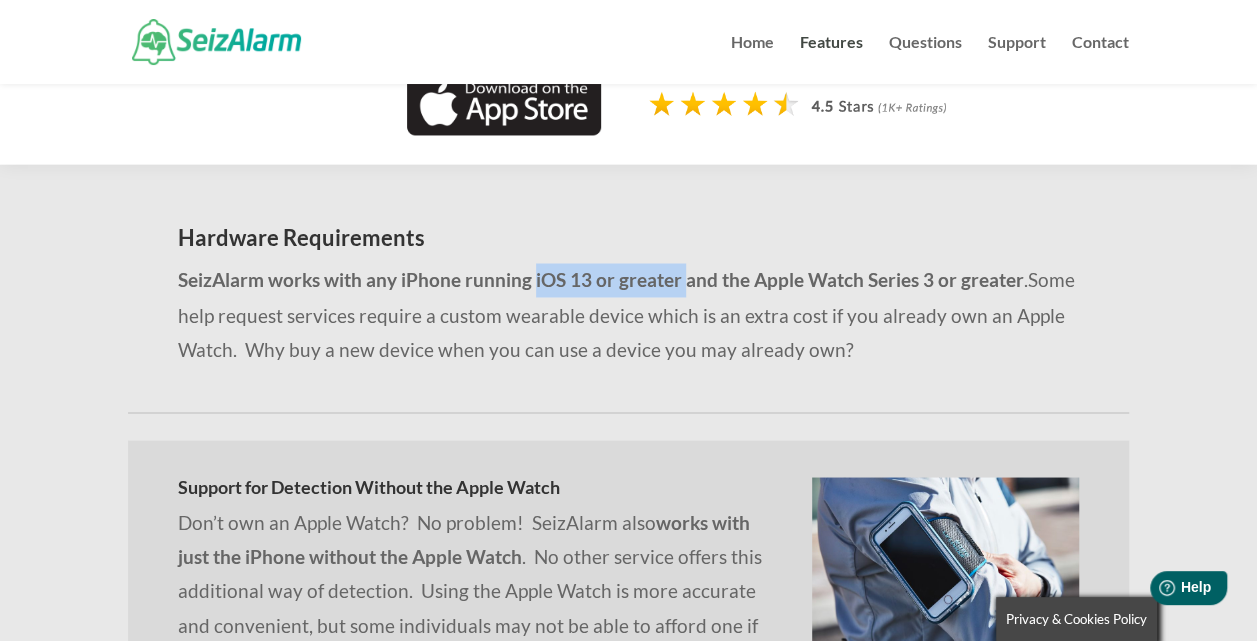 drag, startPoint x: 532, startPoint y: 272, endPoint x: 682, endPoint y: 266, distance: 150.11995 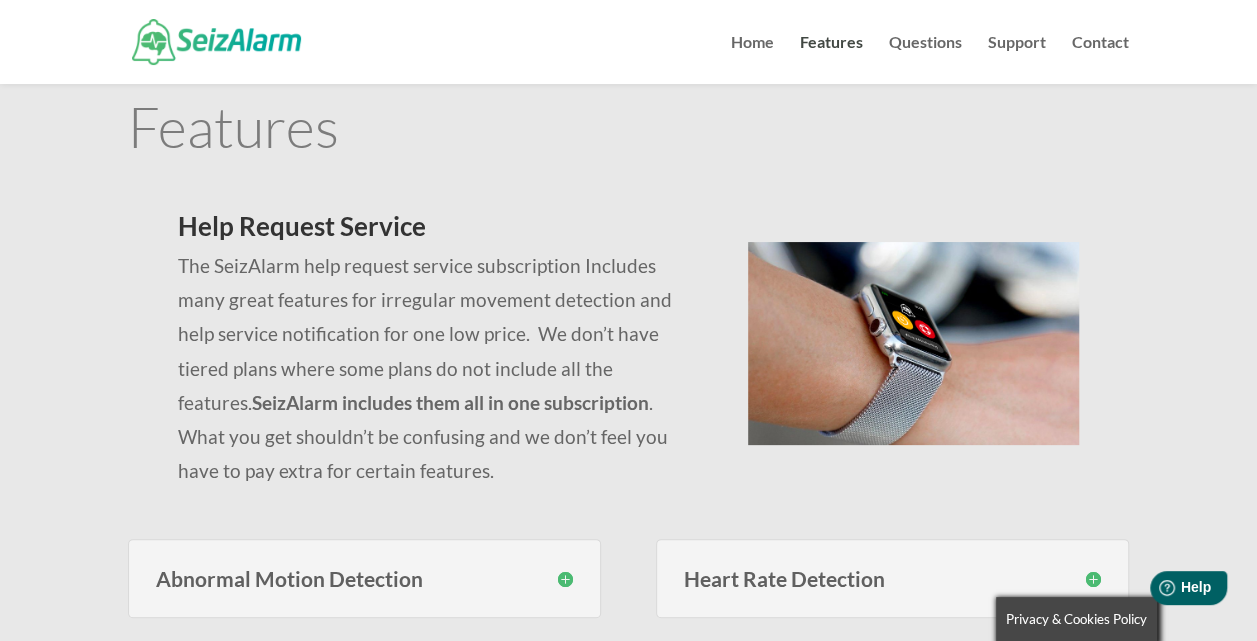 scroll, scrollTop: 35, scrollLeft: 0, axis: vertical 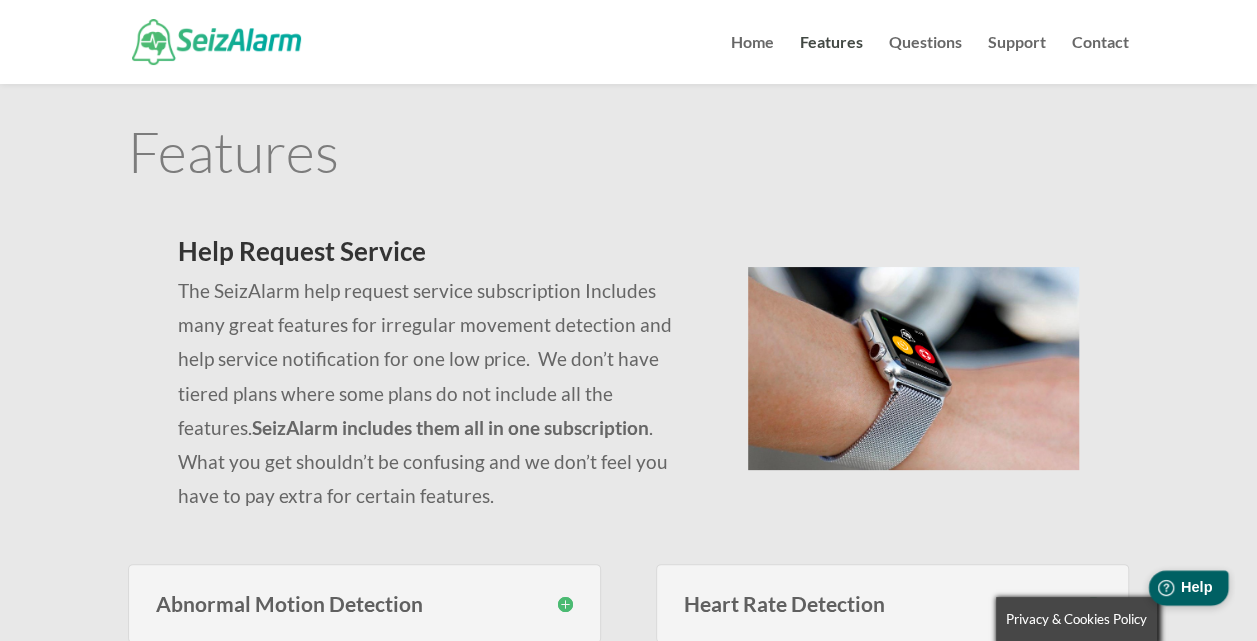 click on "Help Help" at bounding box center (1188, 587) 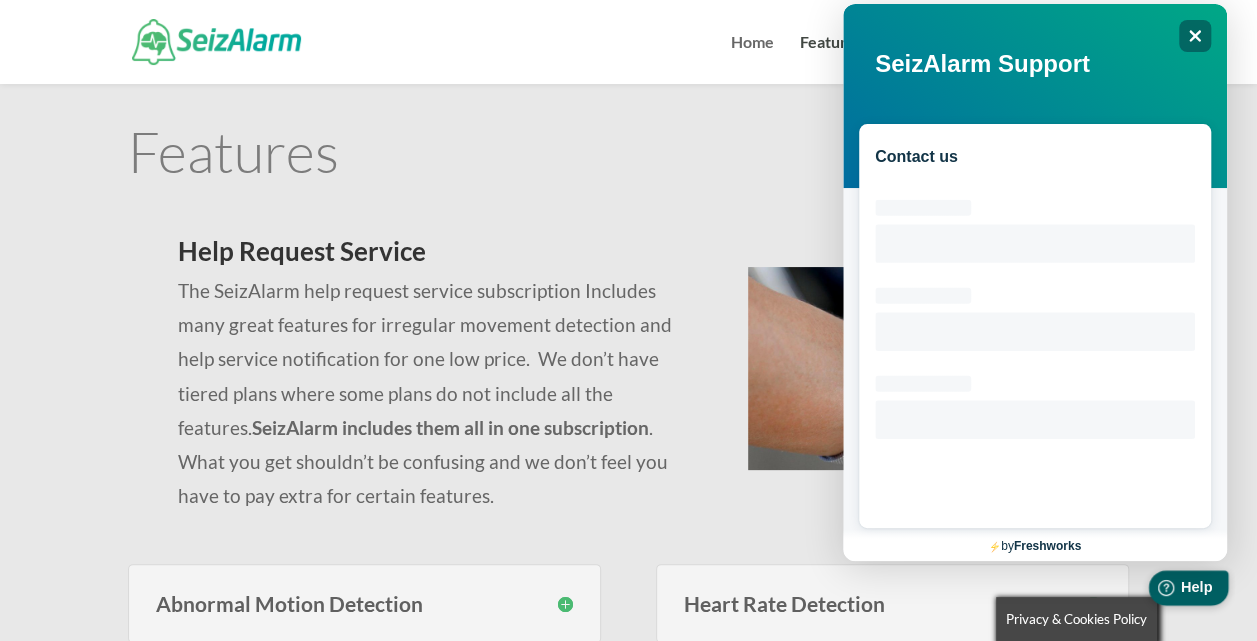scroll, scrollTop: 0, scrollLeft: 0, axis: both 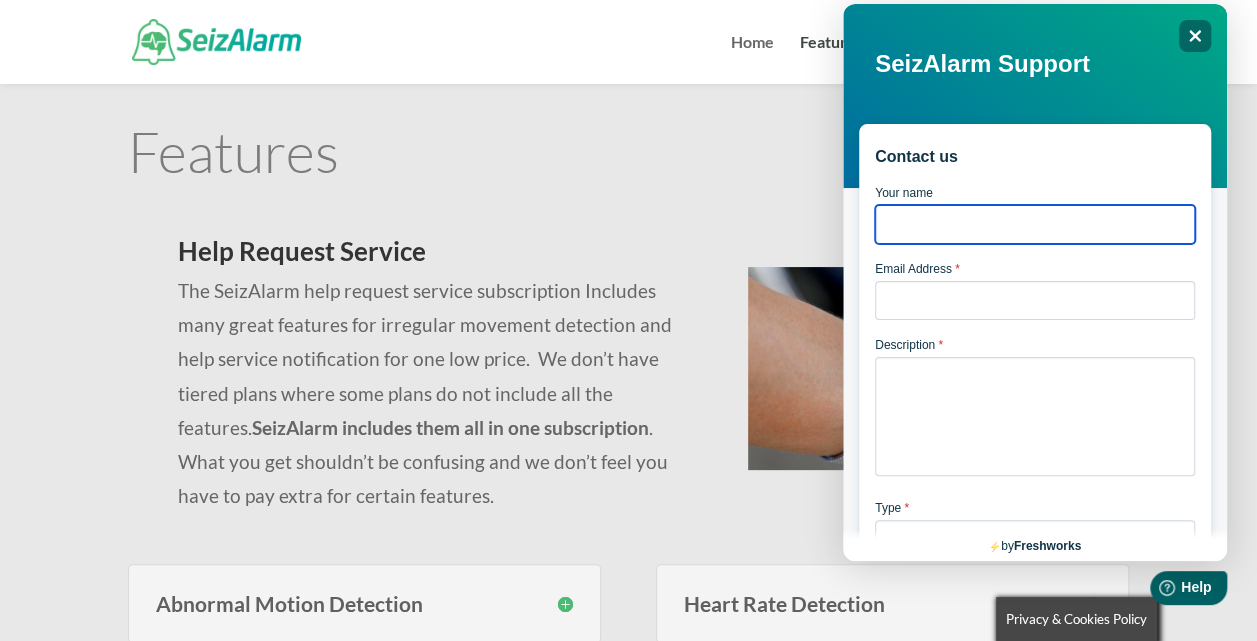 click on "Your name" at bounding box center (1035, 224) 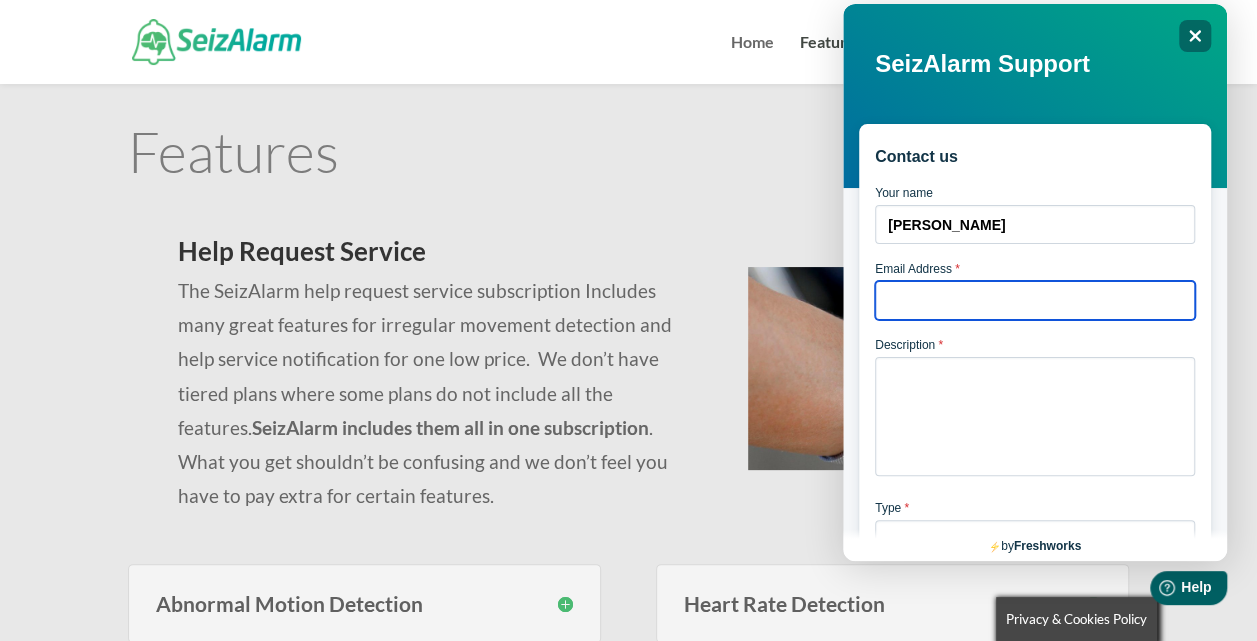 click on "Email Address   *" at bounding box center [1035, 300] 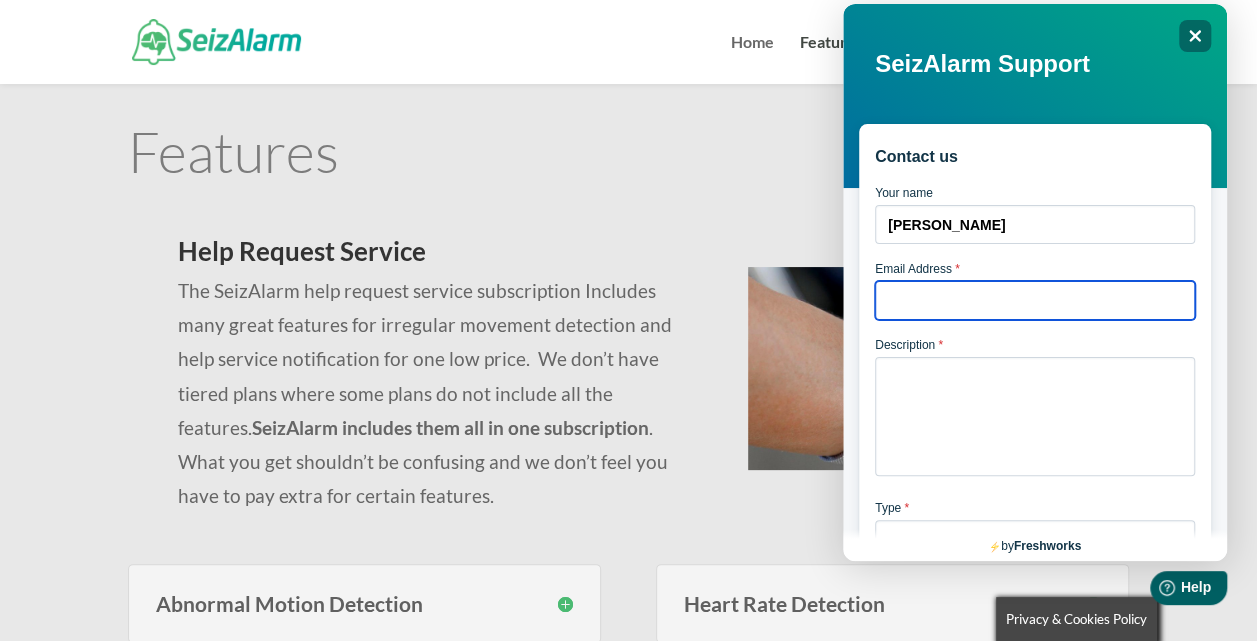 type on "aliseherrera@gmail.com" 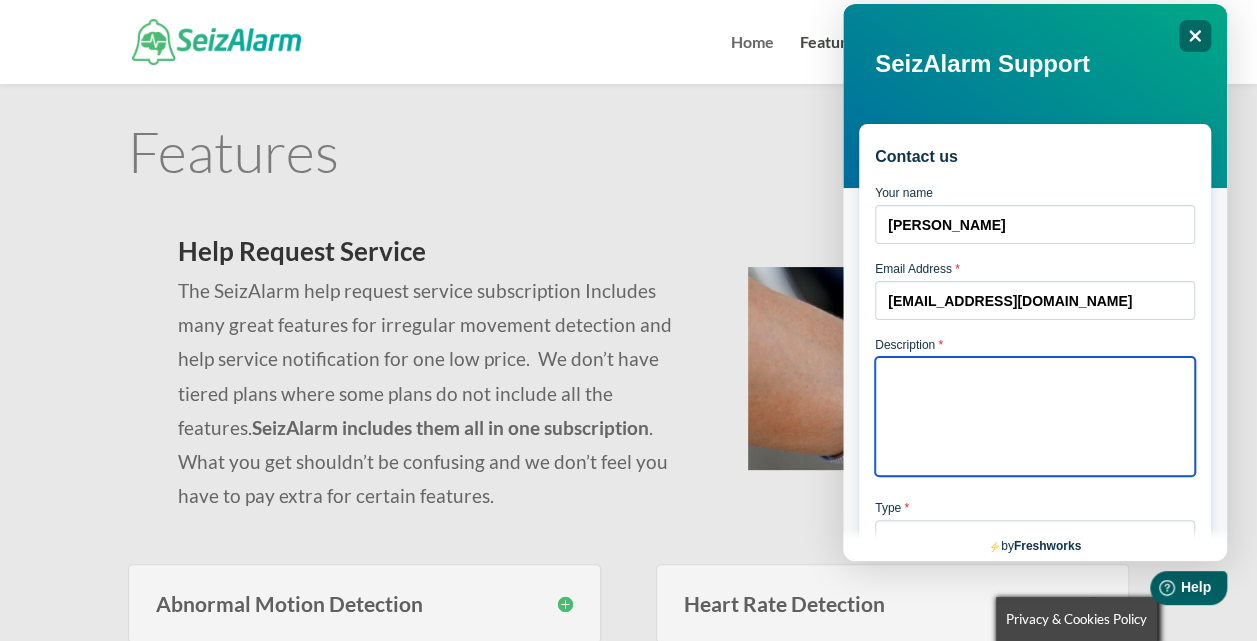 click on "Description   *" at bounding box center [1035, 416] 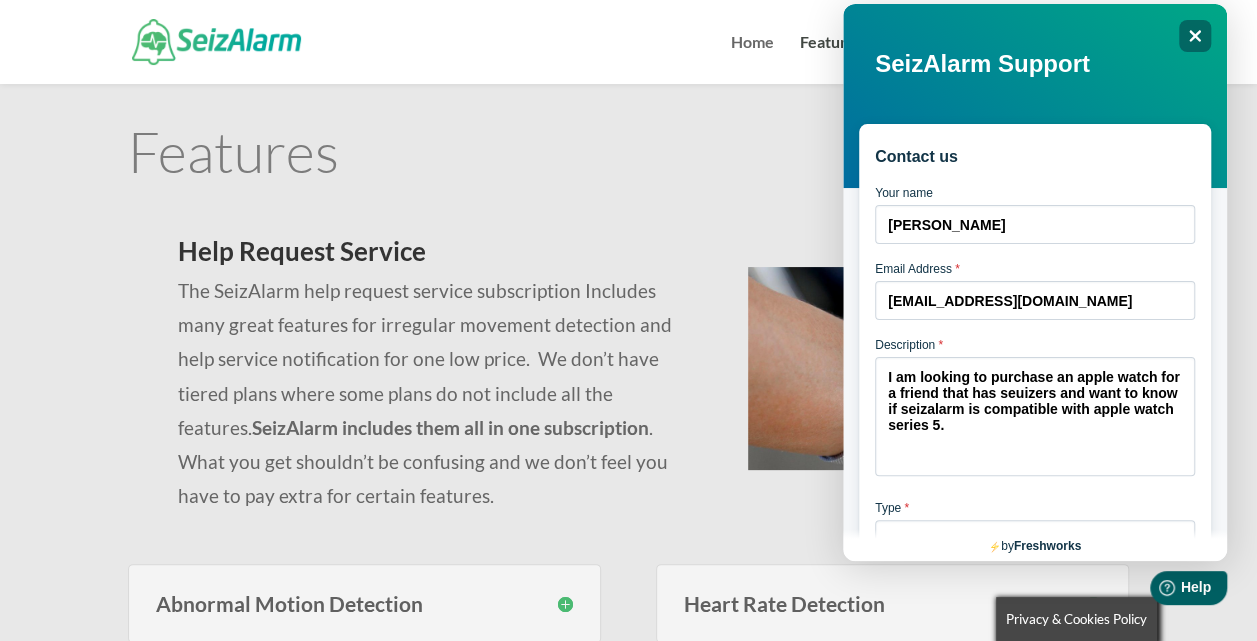 drag, startPoint x: 168, startPoint y: 406, endPoint x: 324, endPoint y: 357, distance: 163.51453 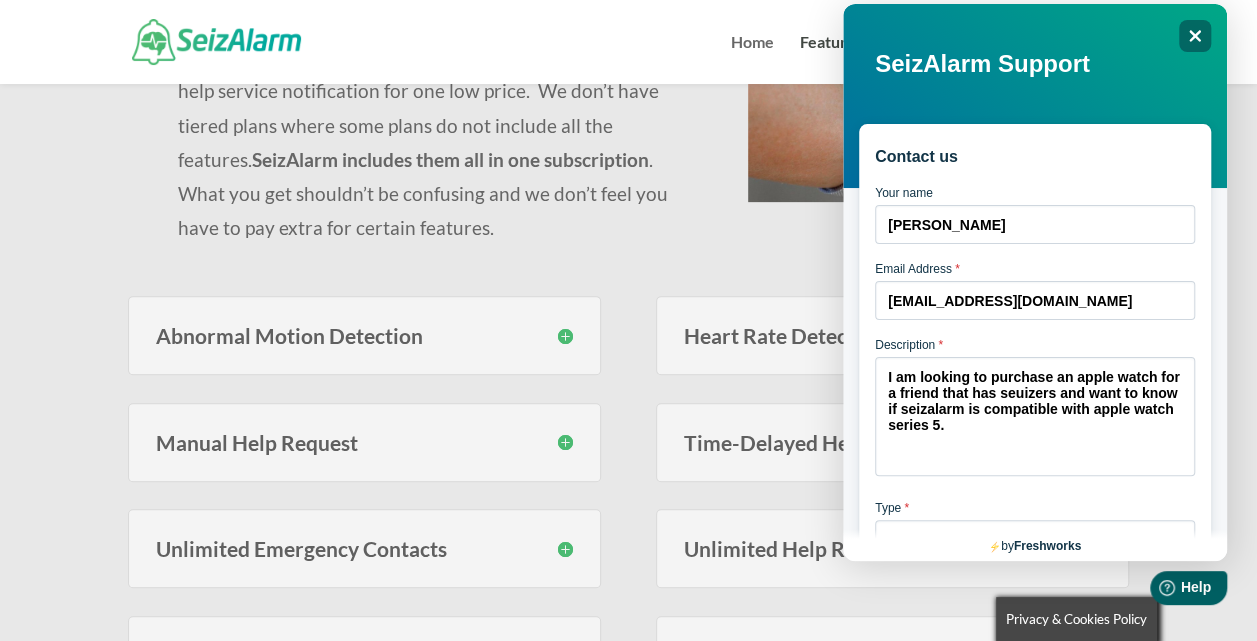 scroll, scrollTop: 300, scrollLeft: 0, axis: vertical 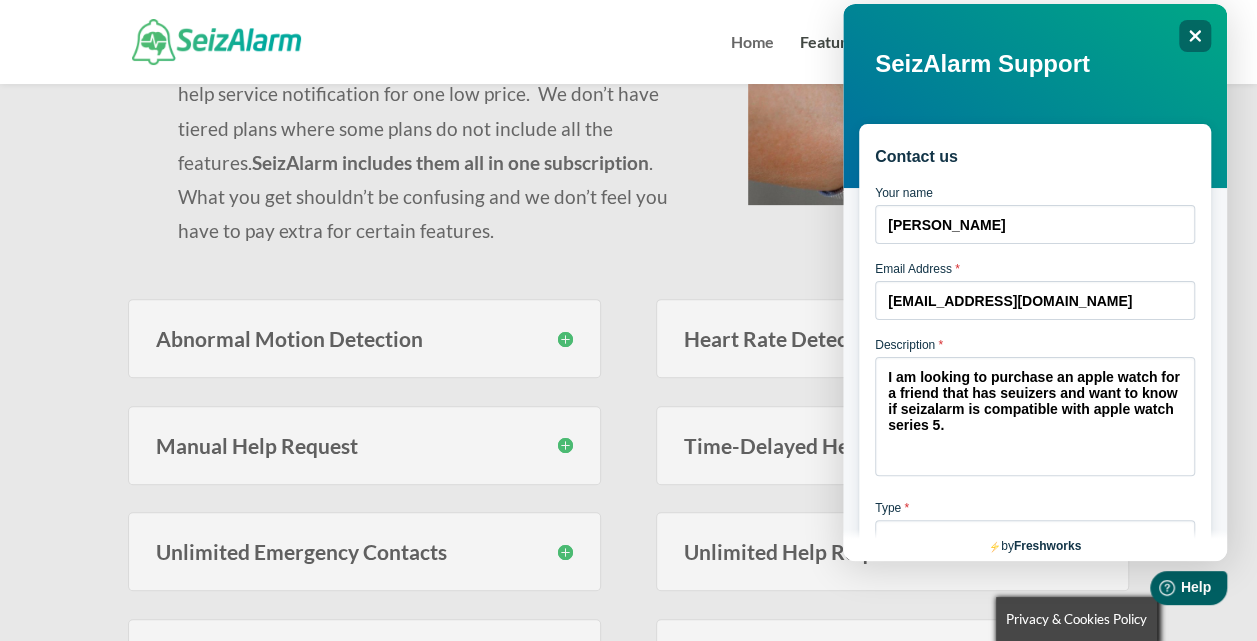 click on "Abnormal Motion Detection" at bounding box center [364, 338] 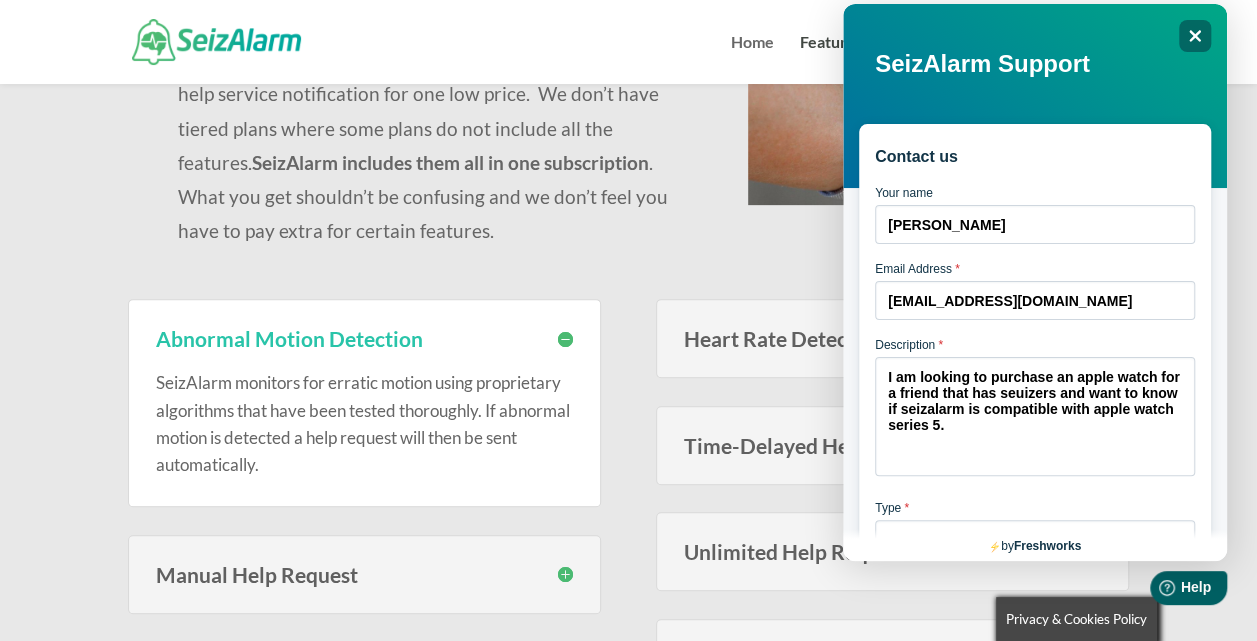 click on "Abnormal Motion Detection" at bounding box center [364, 338] 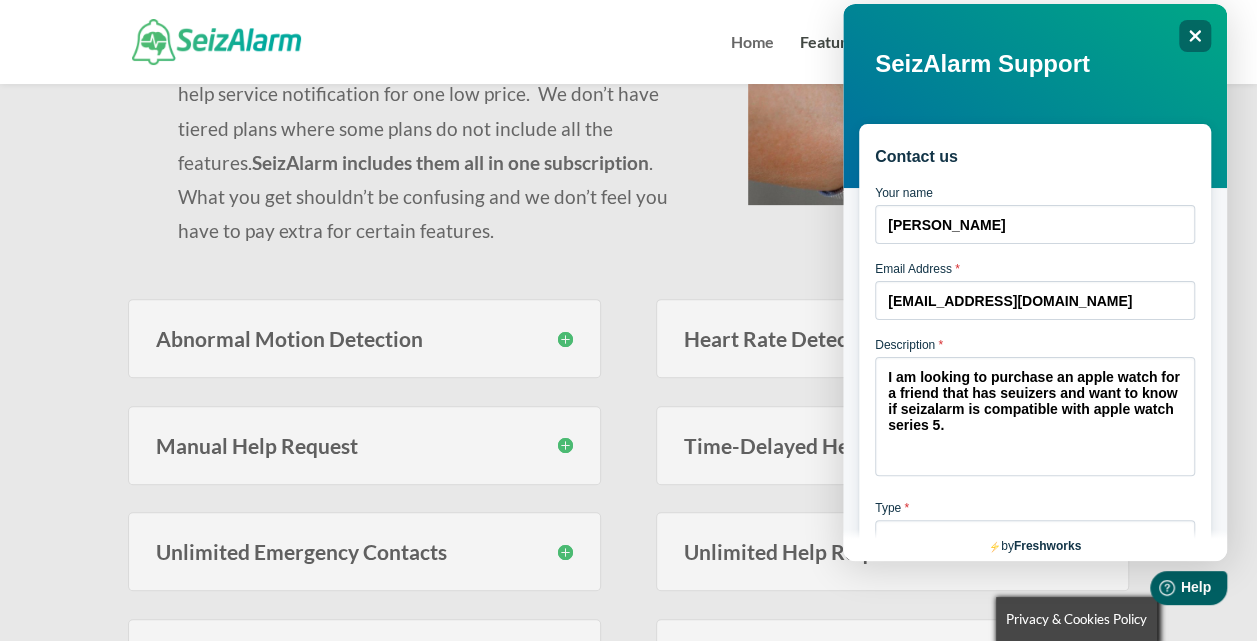click on "Manual Help Request" at bounding box center [364, 445] 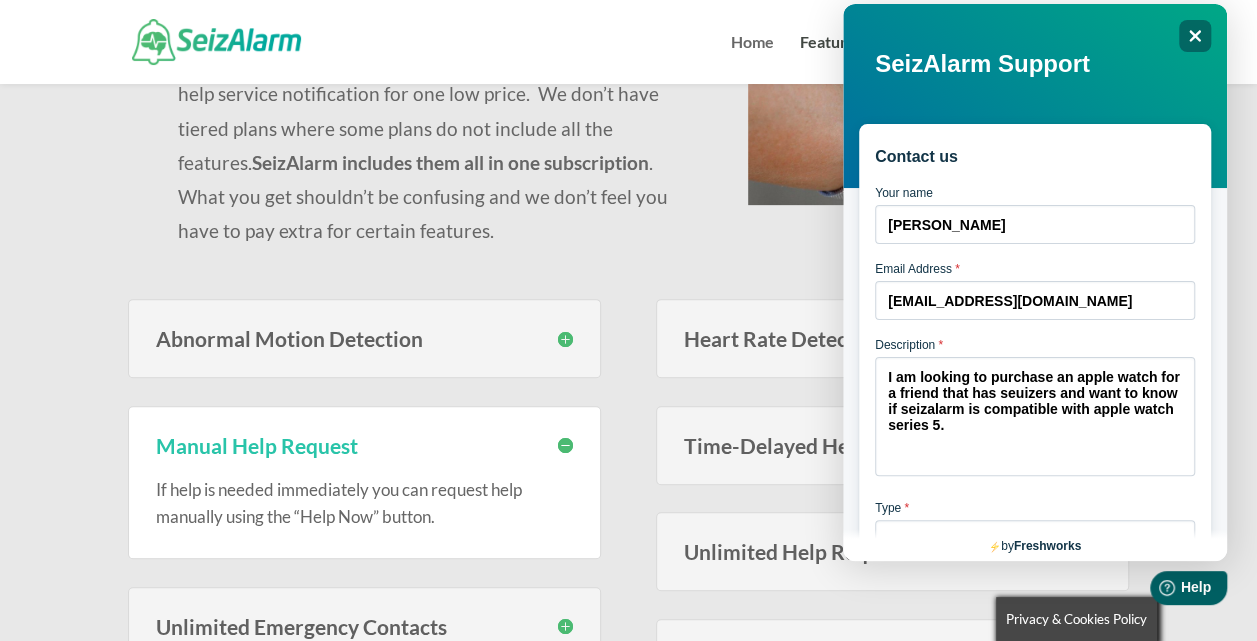 click on "Manual Help Request" at bounding box center (364, 445) 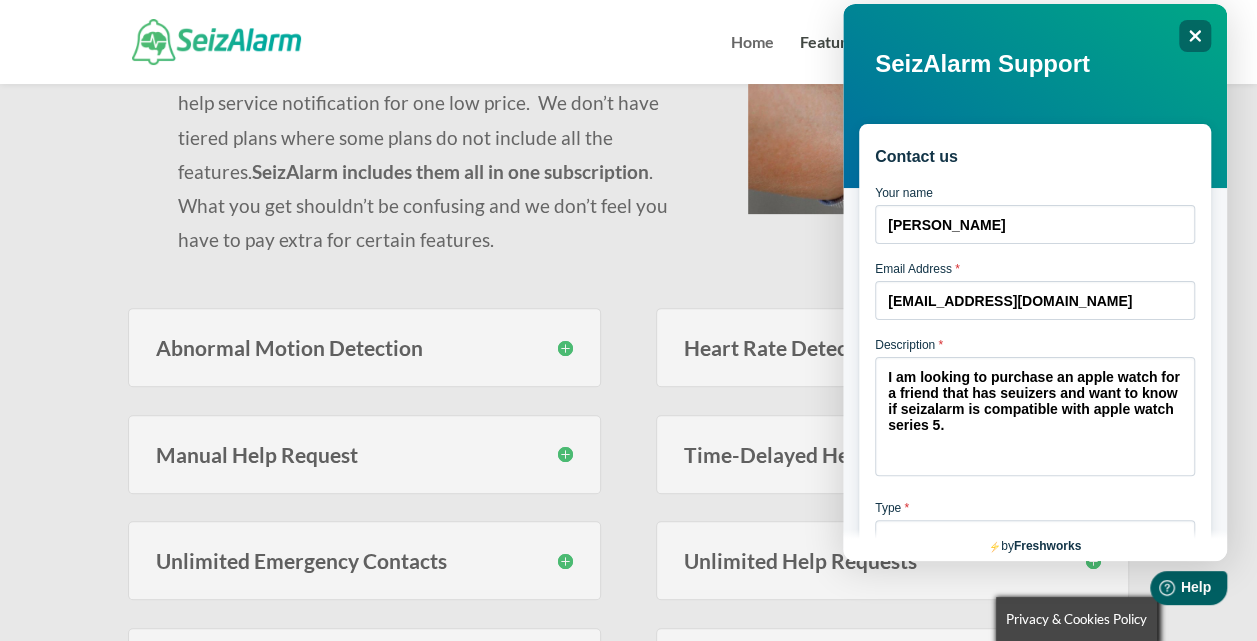 scroll, scrollTop: 358, scrollLeft: 0, axis: vertical 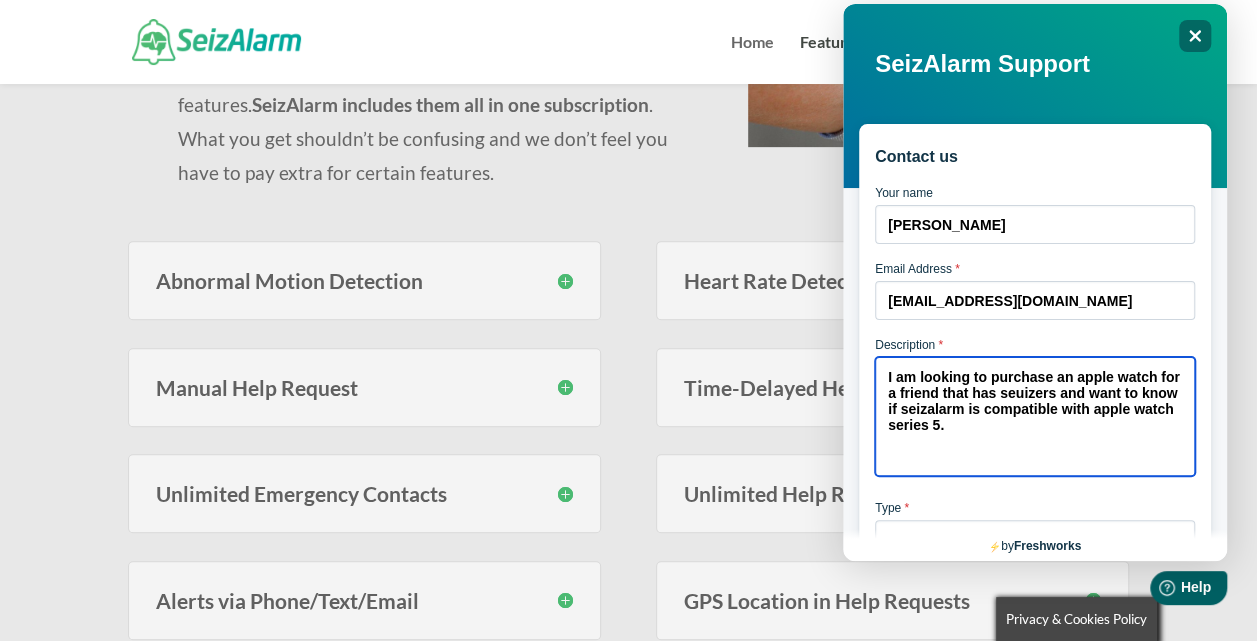 click on "I am looking to purchase an apple watch for a friend that has seuizers and want to know if seizalarm is compatible with apple watch series 5." at bounding box center [1035, 416] 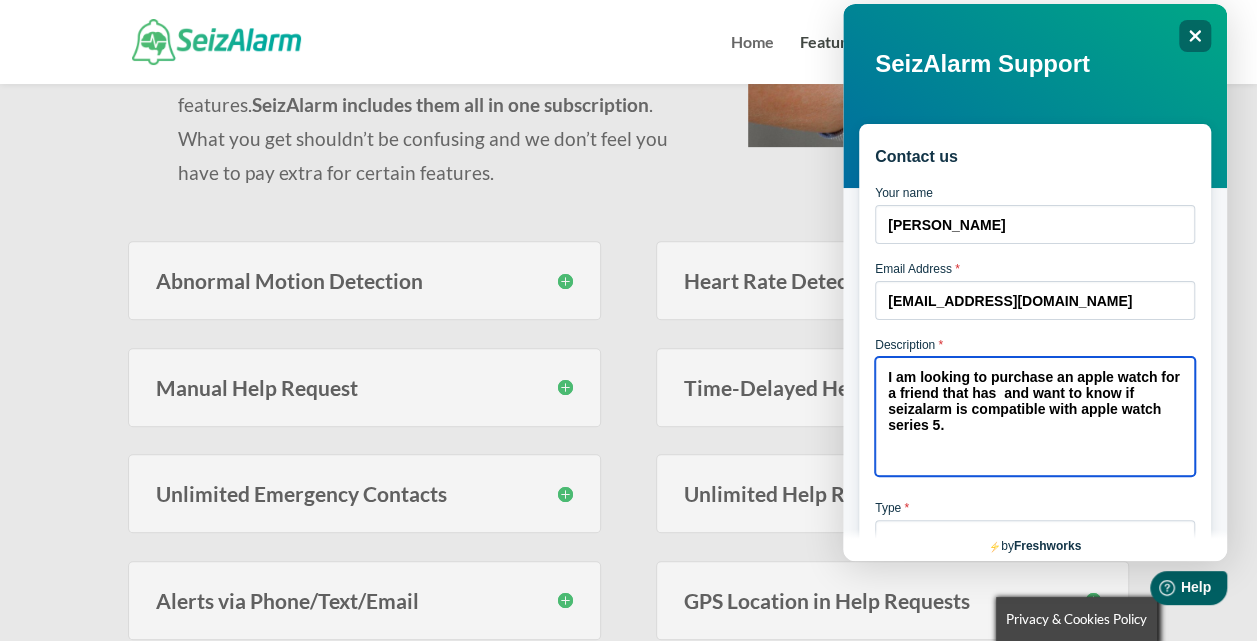paste on "seizure" 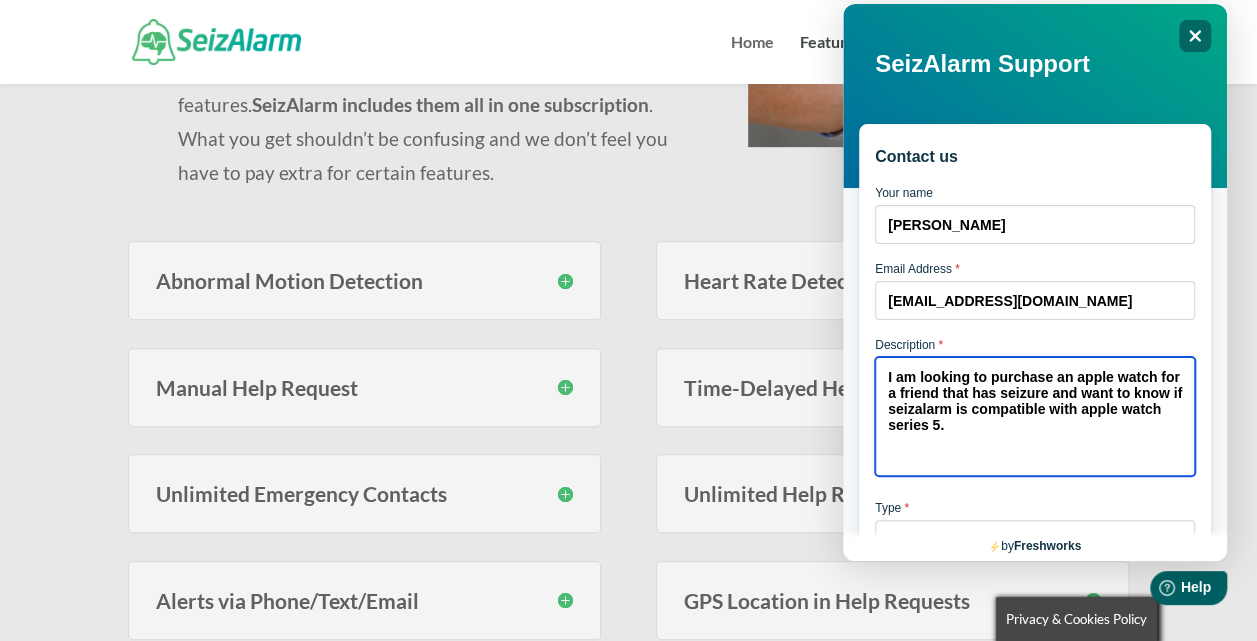 click on "I am looking to purchase an apple watch for a friend that has seizure and want to know if seizalarm is compatible with apple watch series 5." at bounding box center [1035, 416] 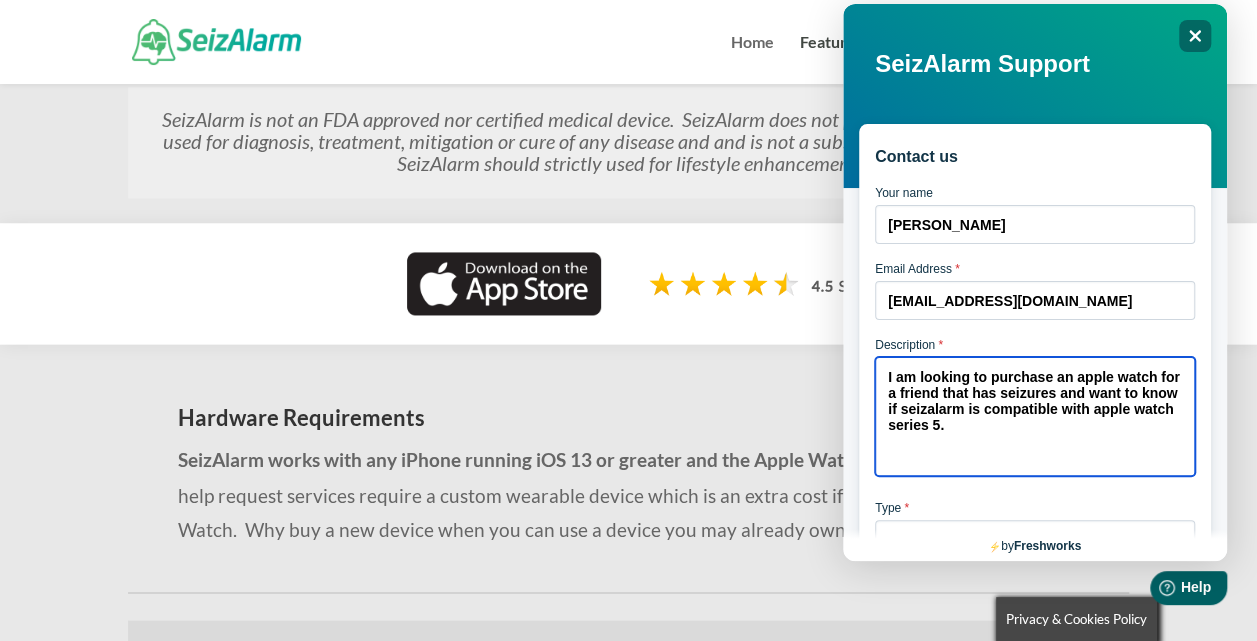 scroll, scrollTop: 1426, scrollLeft: 0, axis: vertical 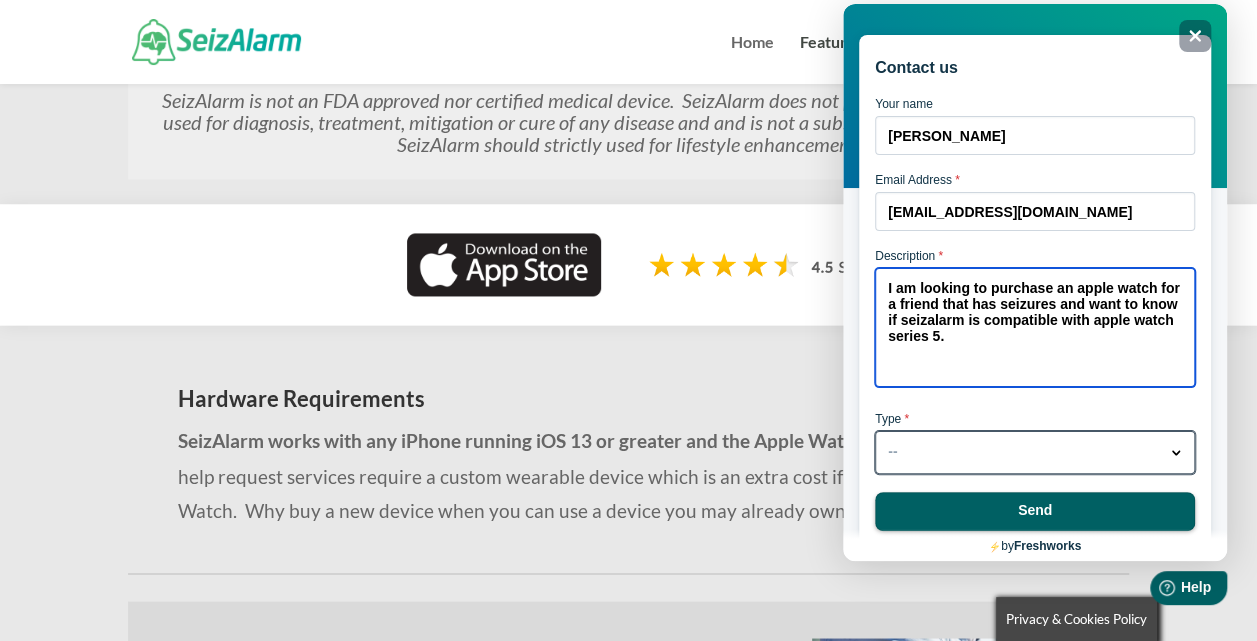 type on "I am looking to purchase an apple watch for a friend that has seizures and want to know if seizalarm is compatible with apple watch series 5." 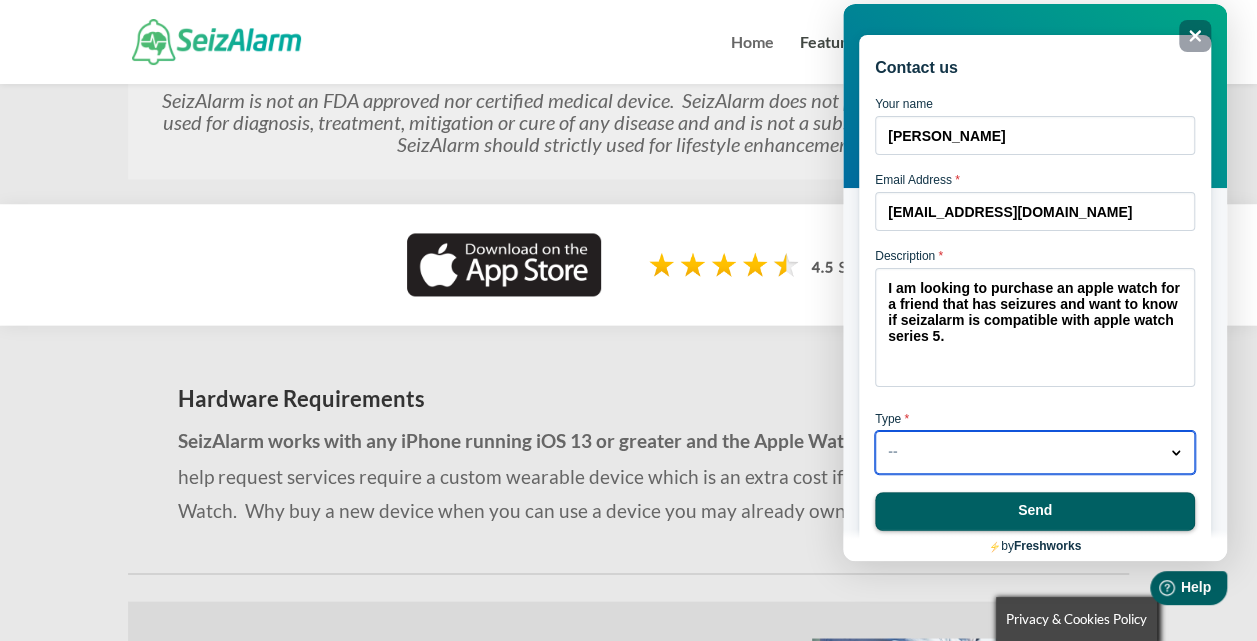 click on "-- Dropdown arrow" at bounding box center (1035, 452) 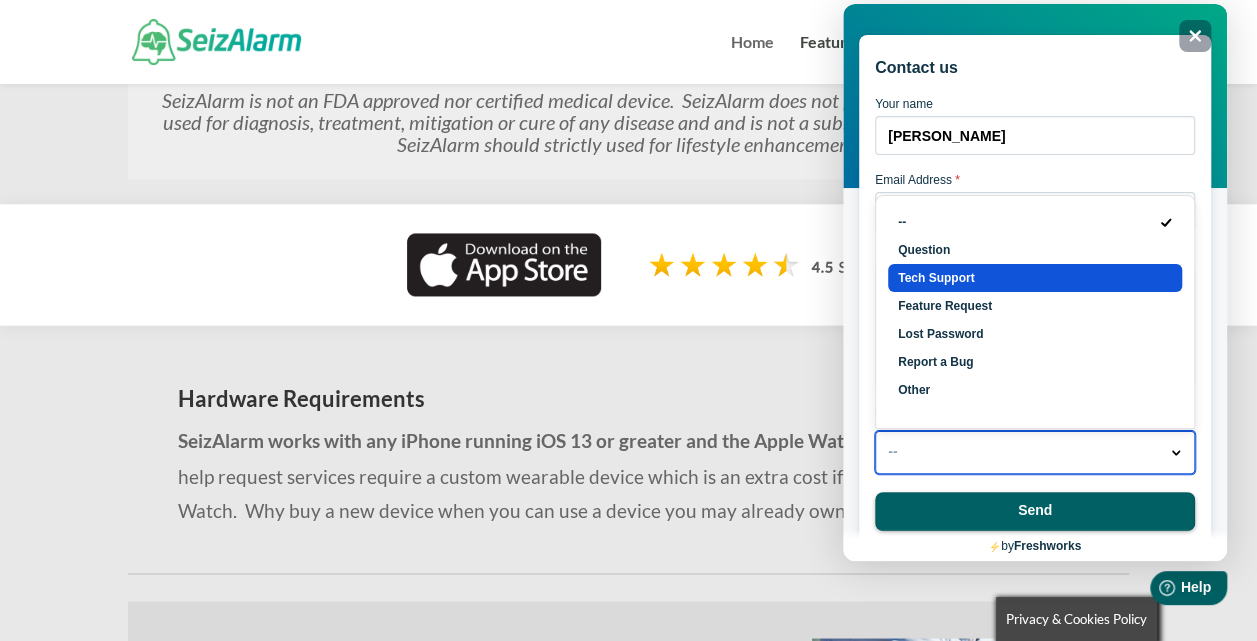click on "Tech Support" at bounding box center [1035, 278] 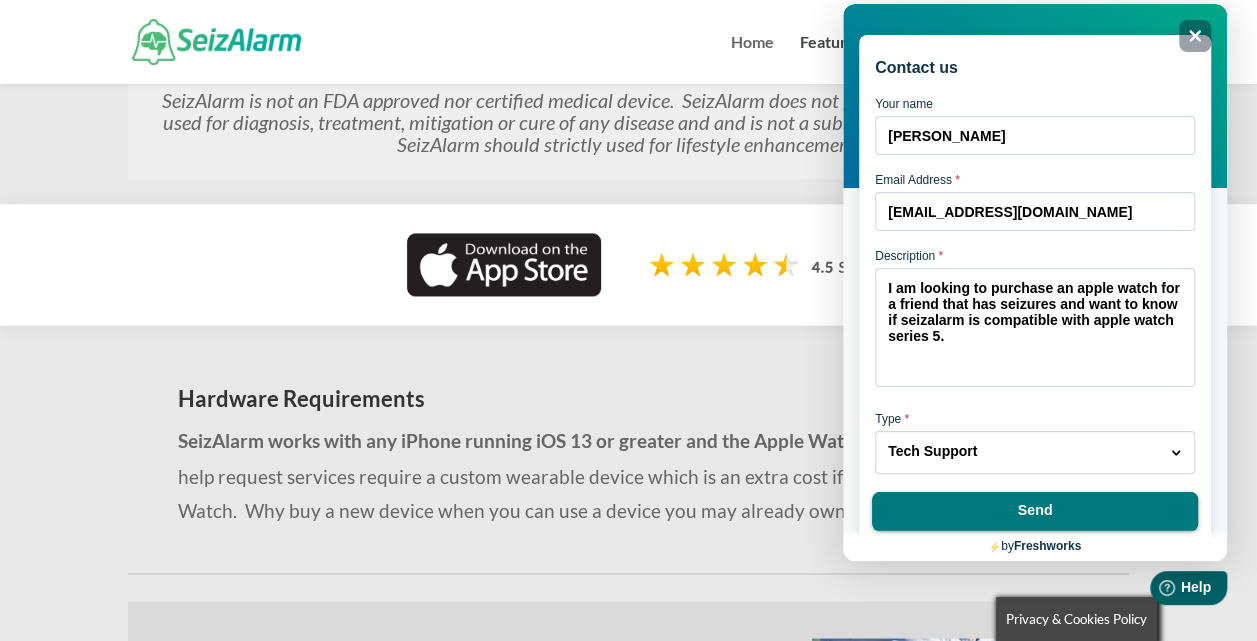 click on "Send" at bounding box center (1035, 512) 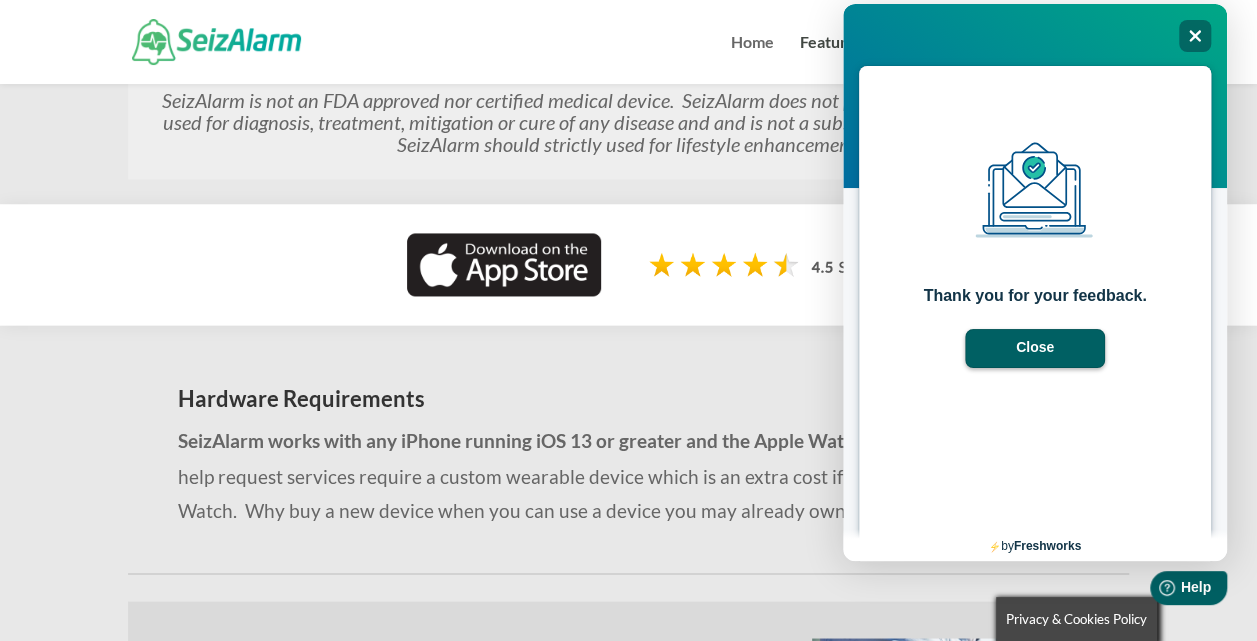 scroll, scrollTop: 4, scrollLeft: 0, axis: vertical 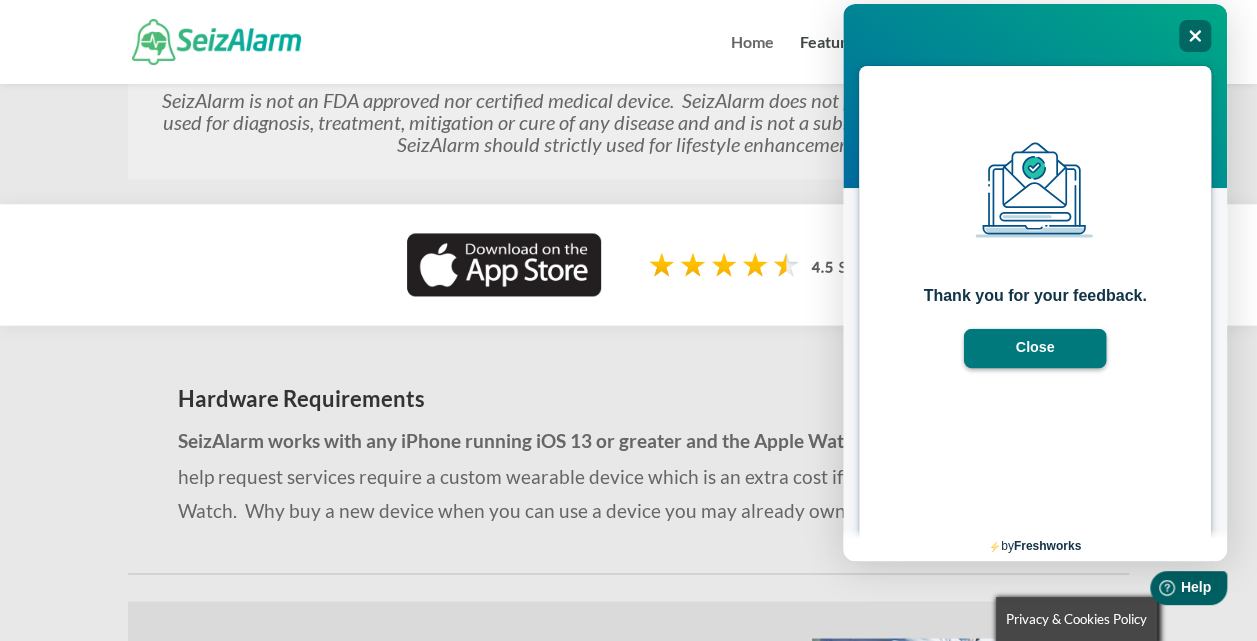 click on "Close" at bounding box center (1035, 349) 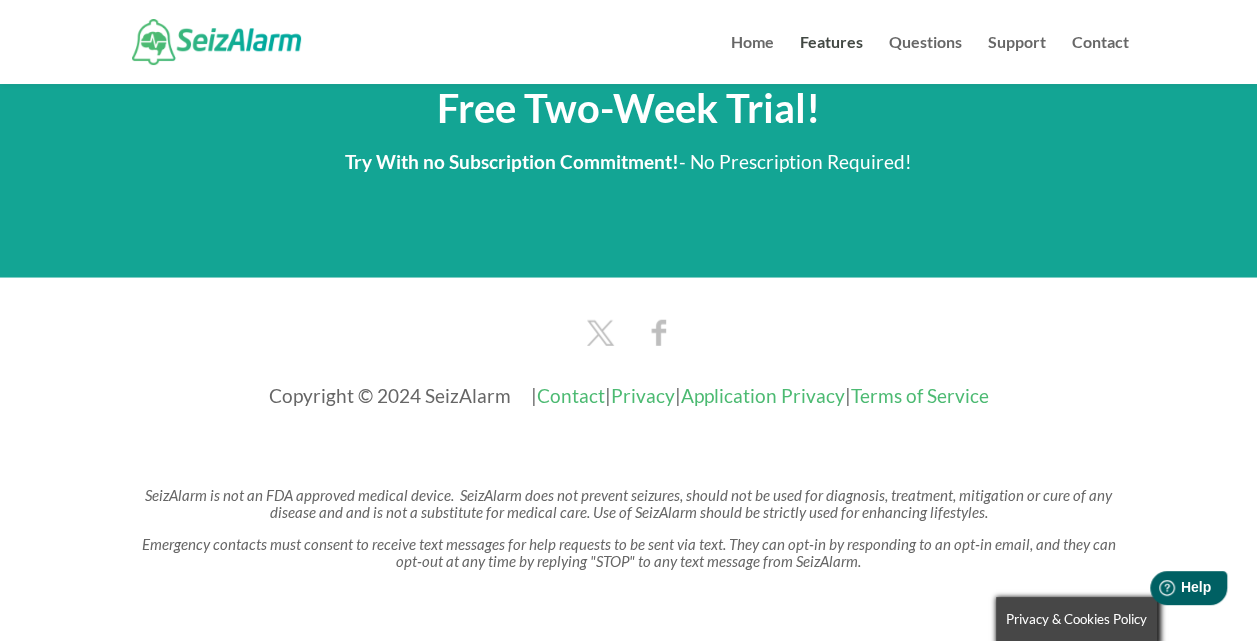 scroll, scrollTop: 2537, scrollLeft: 0, axis: vertical 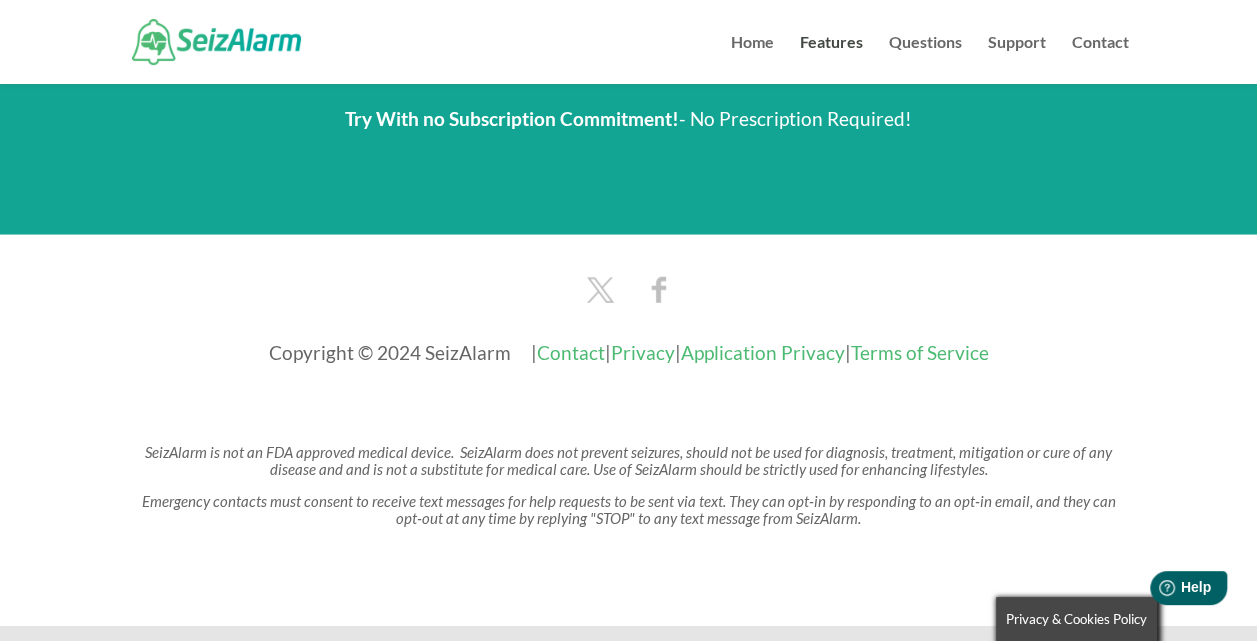 click on "Contact" at bounding box center [571, 352] 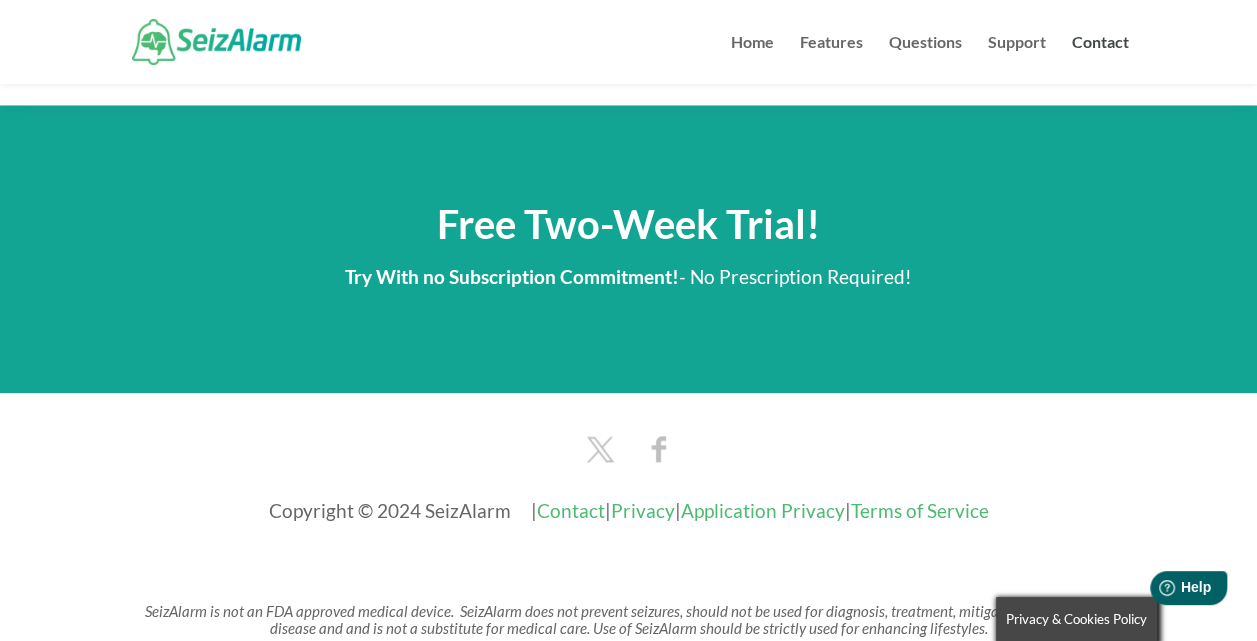 scroll, scrollTop: 1095, scrollLeft: 0, axis: vertical 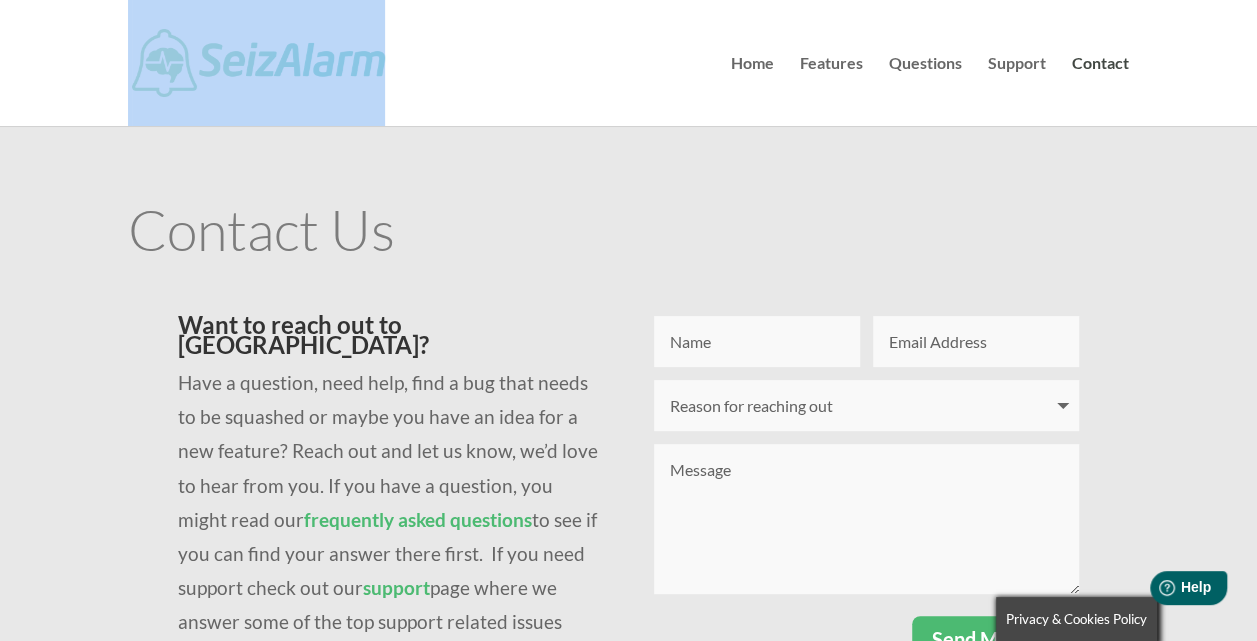 drag, startPoint x: 448, startPoint y: 61, endPoint x: 130, endPoint y: 33, distance: 319.23032 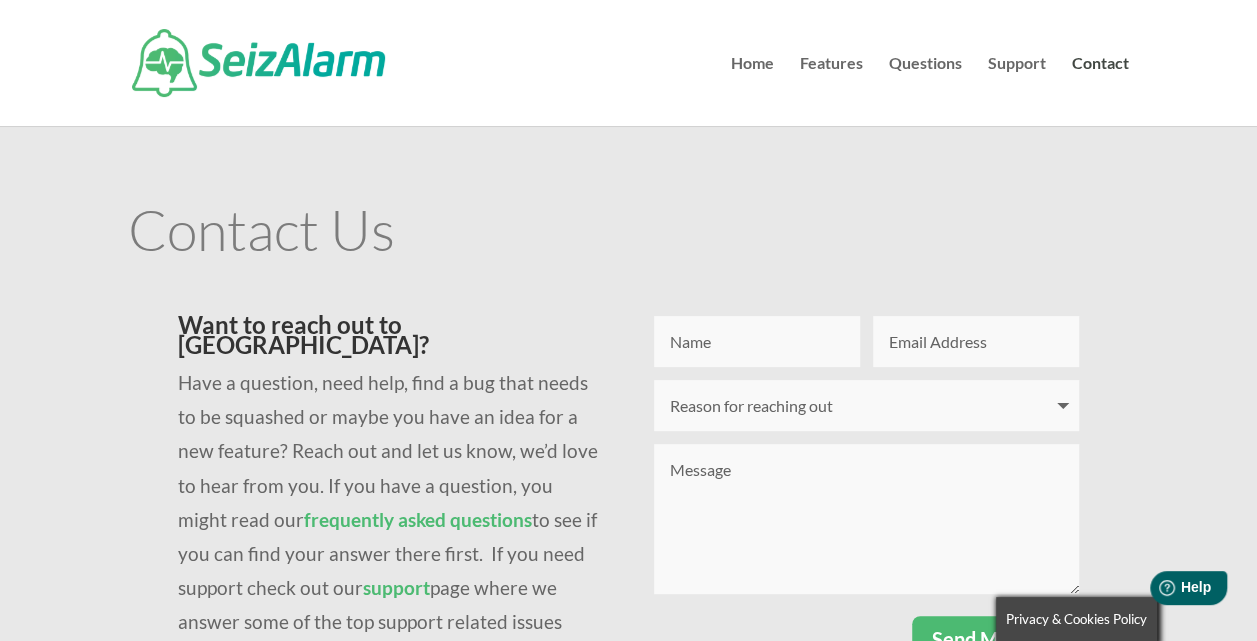 click on "Have a question, need help, find a bug that needs to be squashed or maybe you have an idea for a new feature? Reach out and let us know, we’d love to hear from you. If you have a question, you might read our  frequently asked questions  to see if you can find your answer there first.  If you need support check out our  support  page where we answer some of the top support related issues users commonly experience." at bounding box center (391, 520) 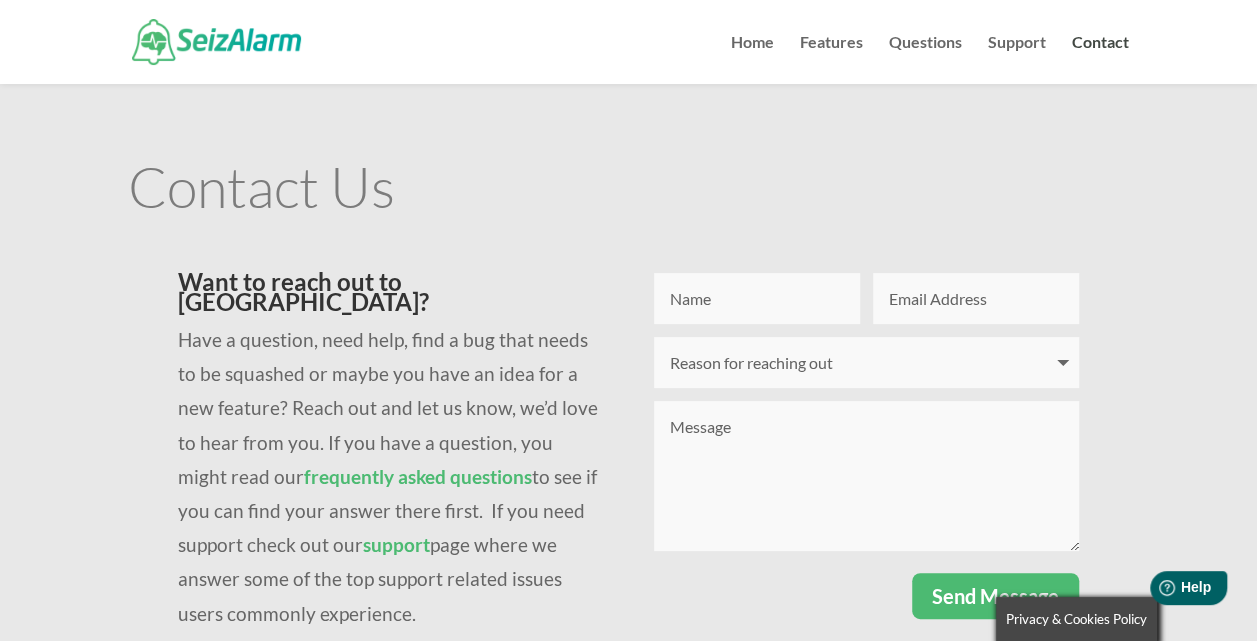scroll, scrollTop: 114, scrollLeft: 0, axis: vertical 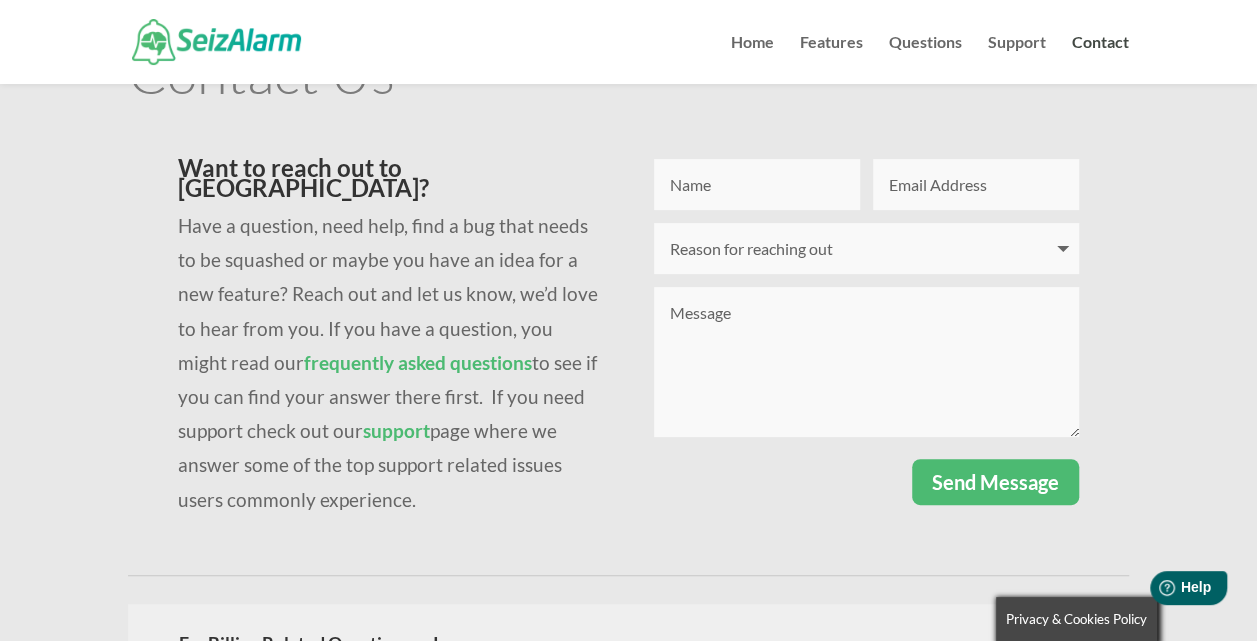 click on "frequently asked questions" at bounding box center [418, 362] 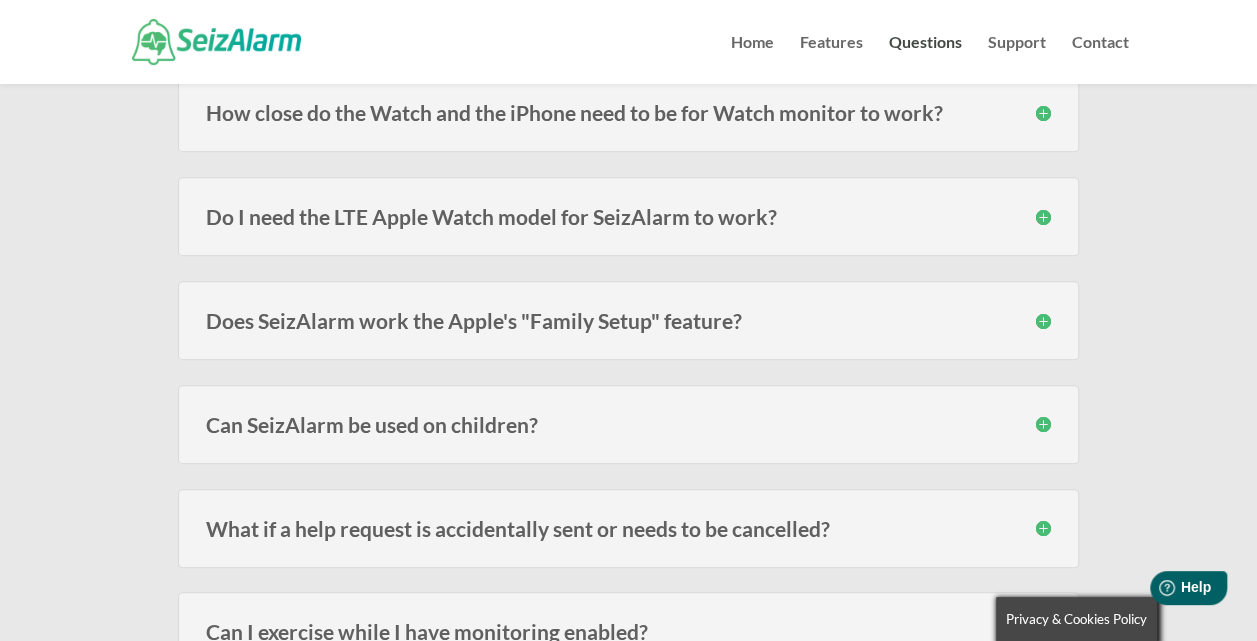 scroll, scrollTop: 735, scrollLeft: 0, axis: vertical 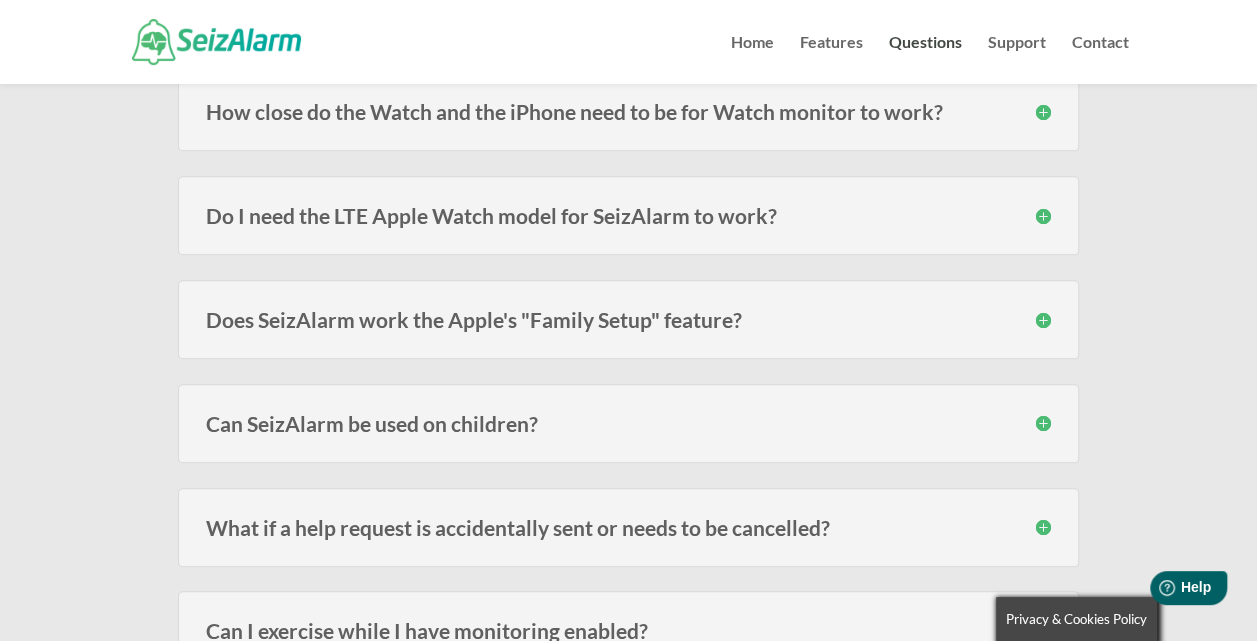 click on "Do I need the LTE Apple Watch model for SeizAlarm to work?" at bounding box center [628, 215] 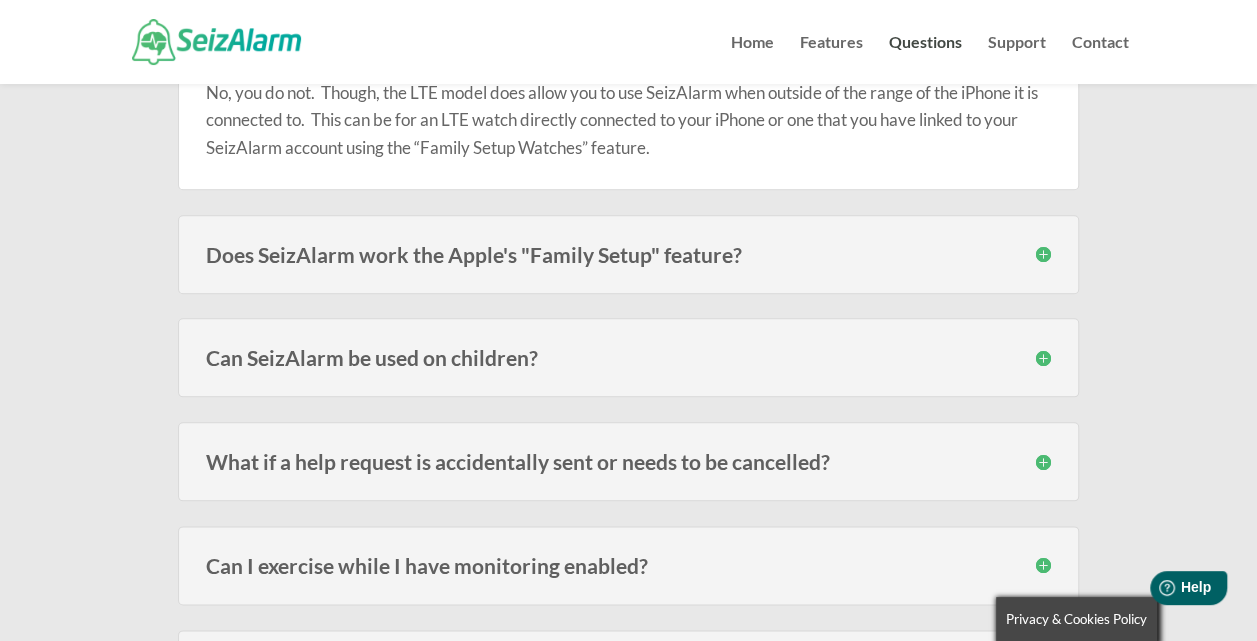 scroll, scrollTop: 893, scrollLeft: 0, axis: vertical 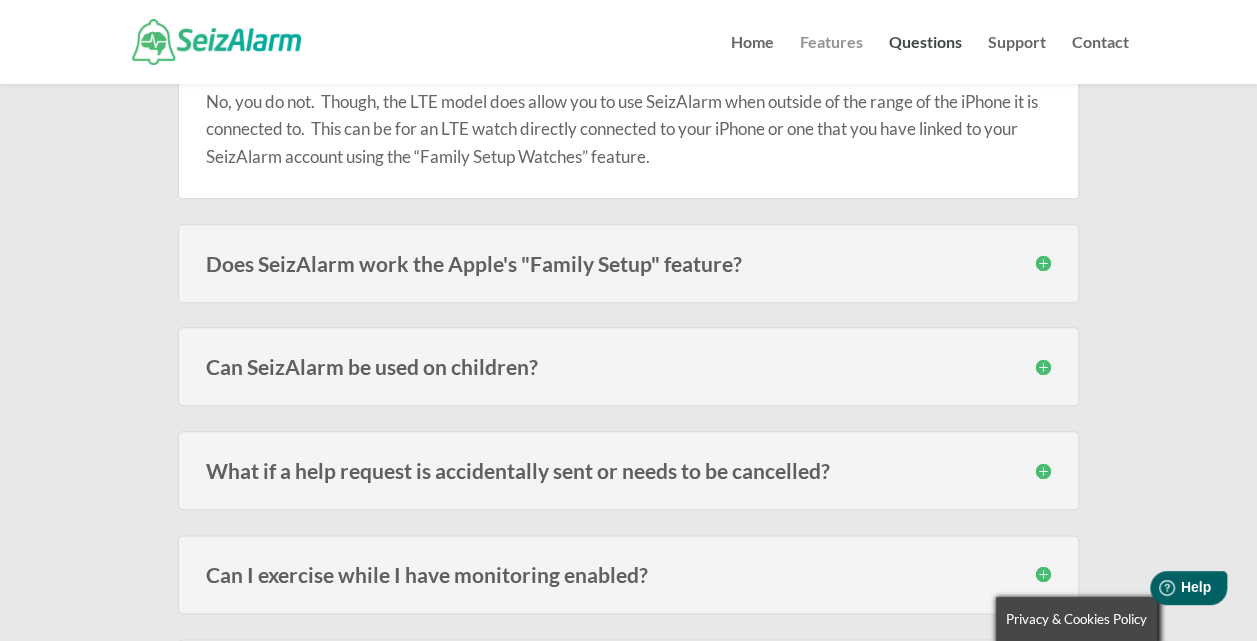 click on "Features" at bounding box center (831, 59) 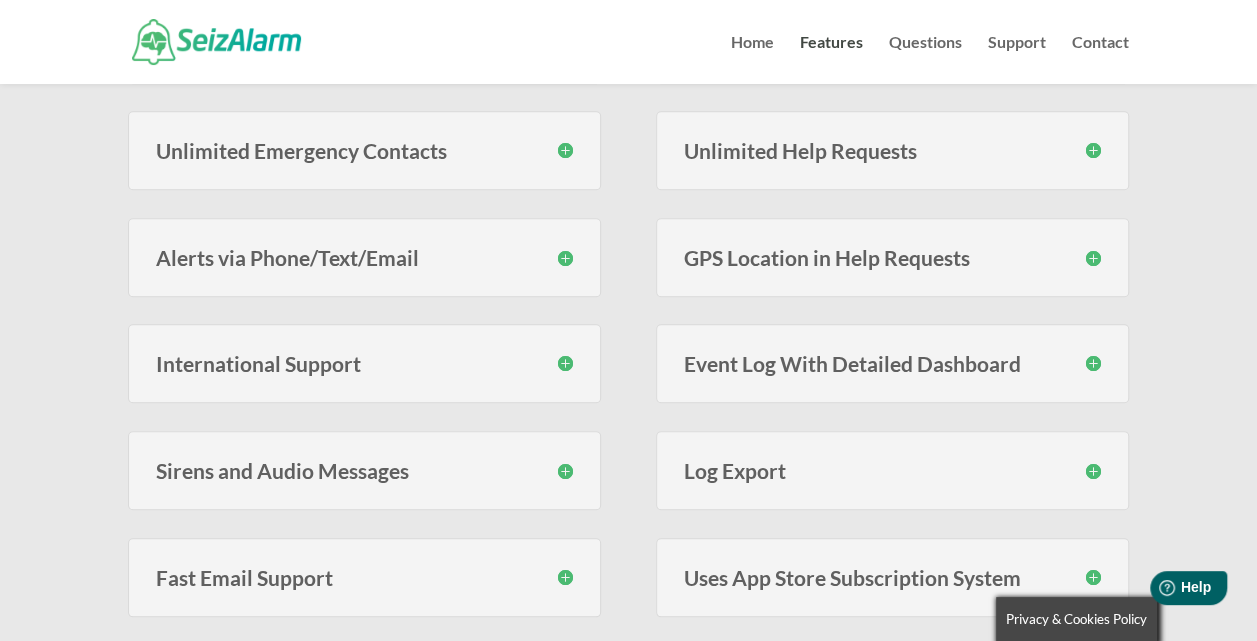 scroll, scrollTop: 701, scrollLeft: 0, axis: vertical 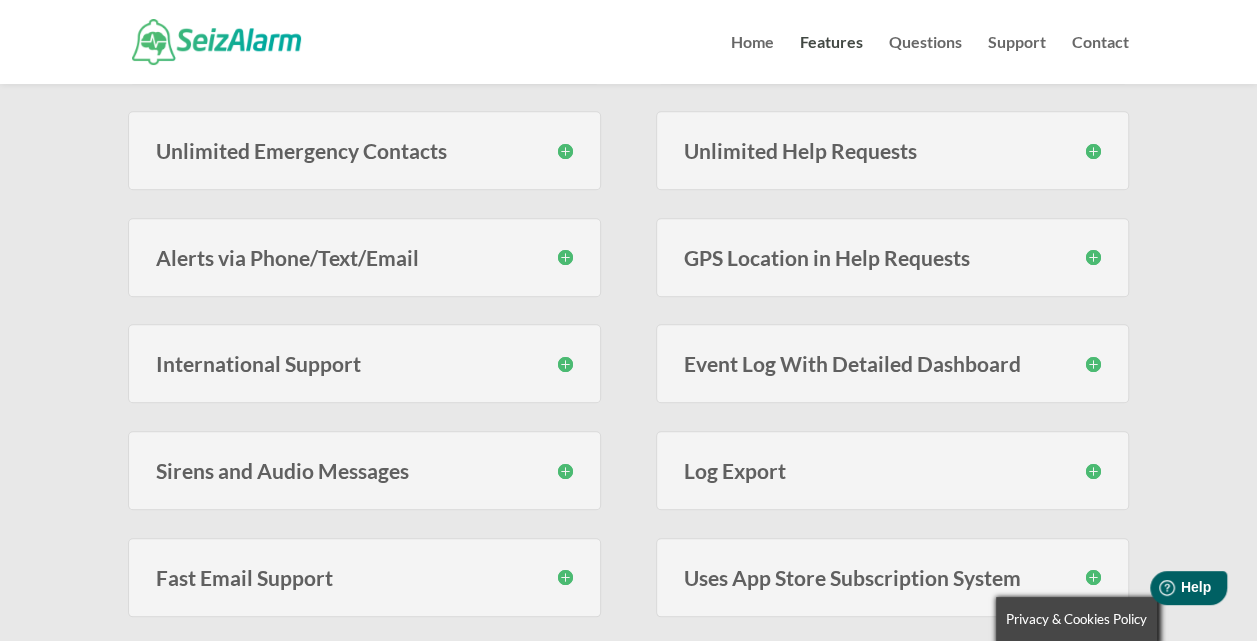 click on "GPS Location in Help Requests" at bounding box center (892, 257) 